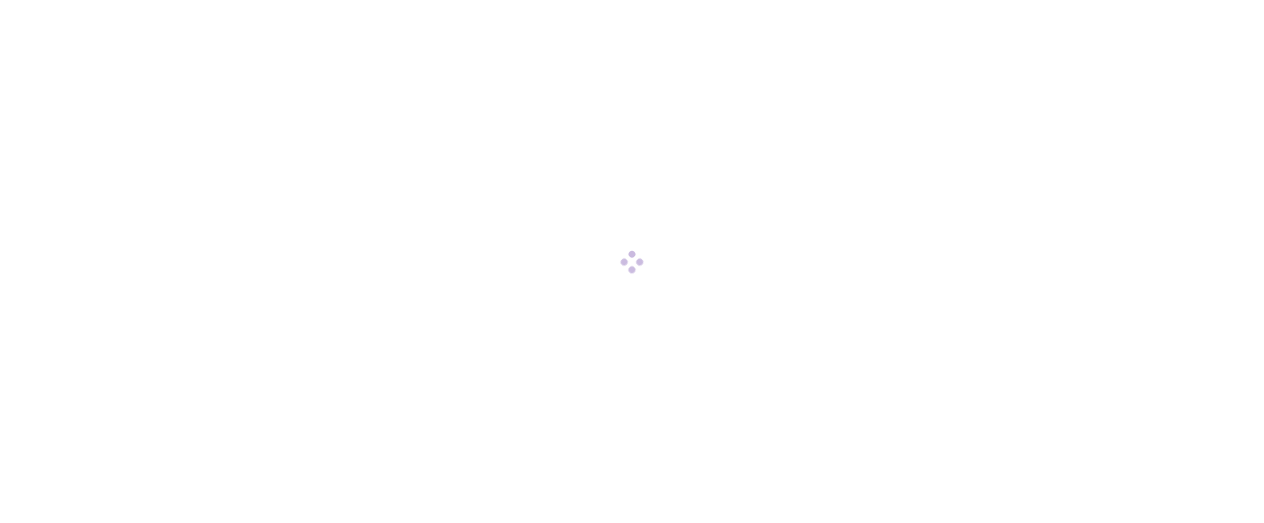 scroll, scrollTop: 0, scrollLeft: 0, axis: both 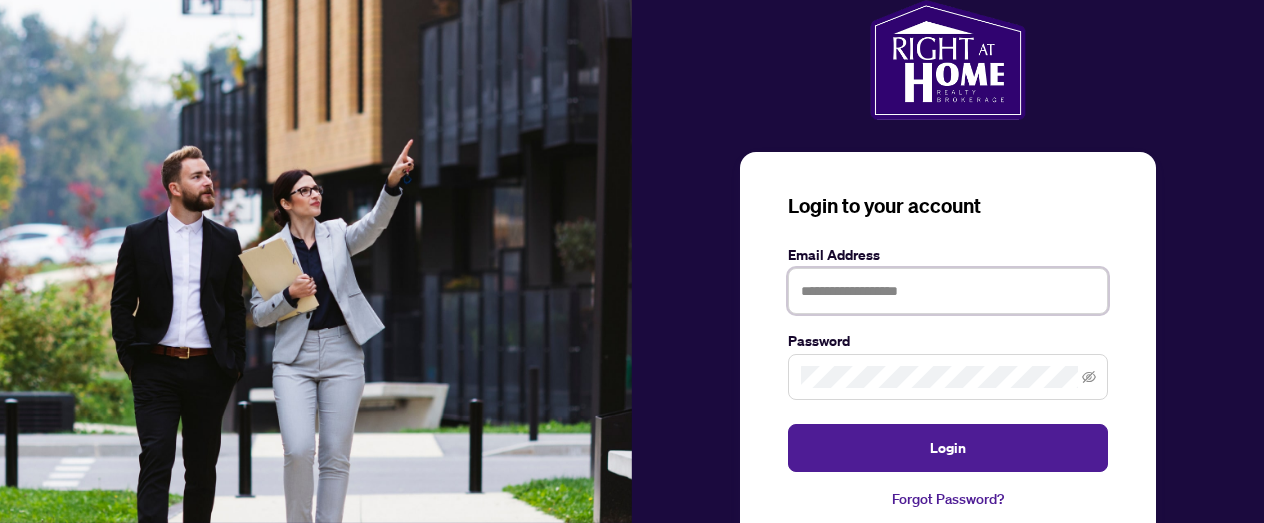 type on "**********" 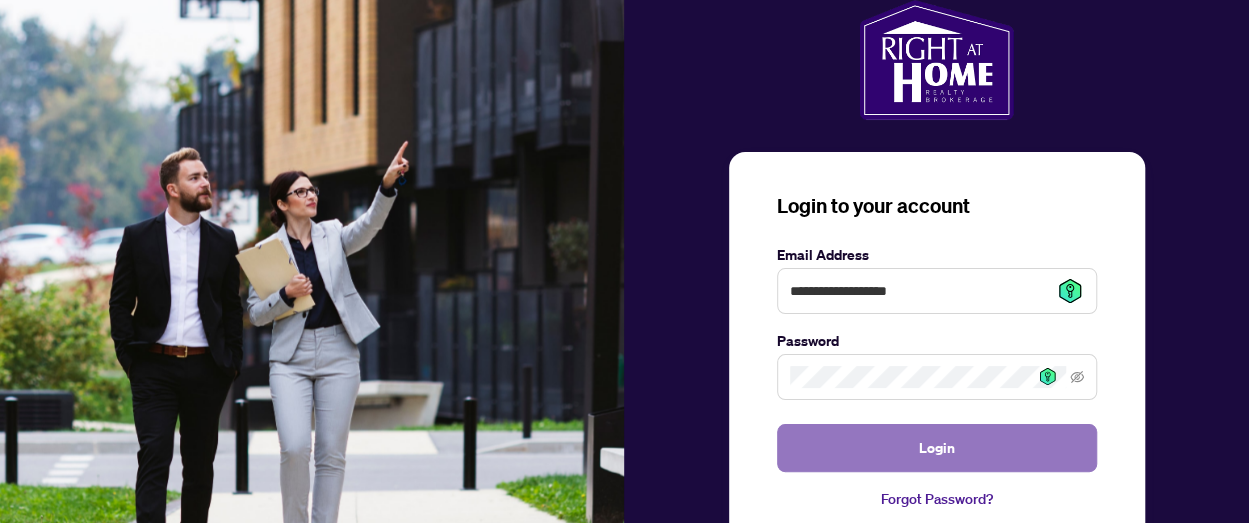 click on "Login" at bounding box center (937, 448) 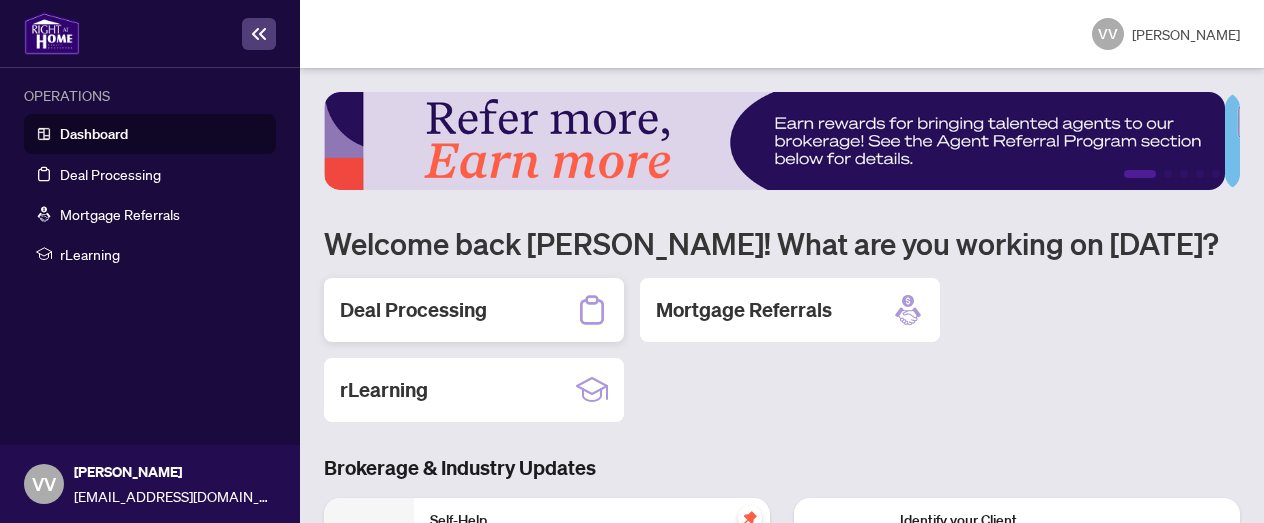 click on "Deal Processing" at bounding box center [413, 310] 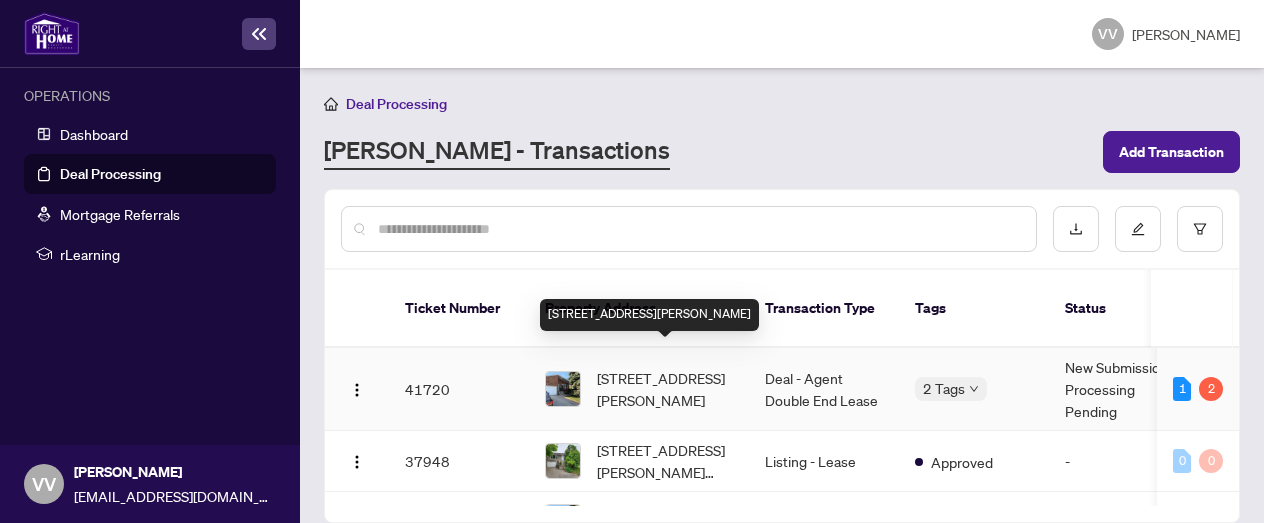 click on "[STREET_ADDRESS][PERSON_NAME]" at bounding box center (665, 389) 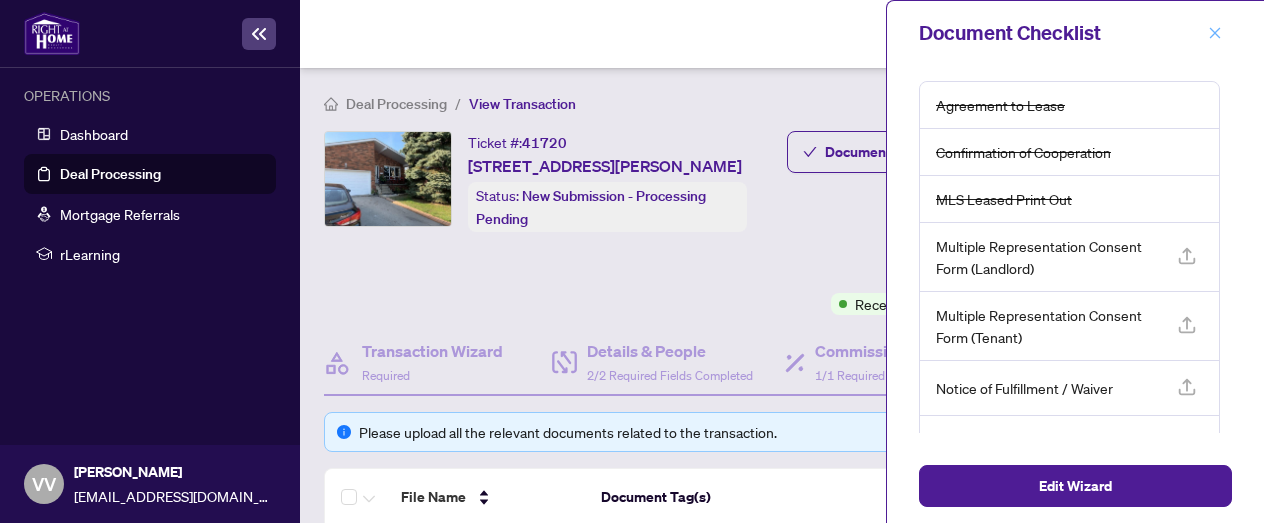 click 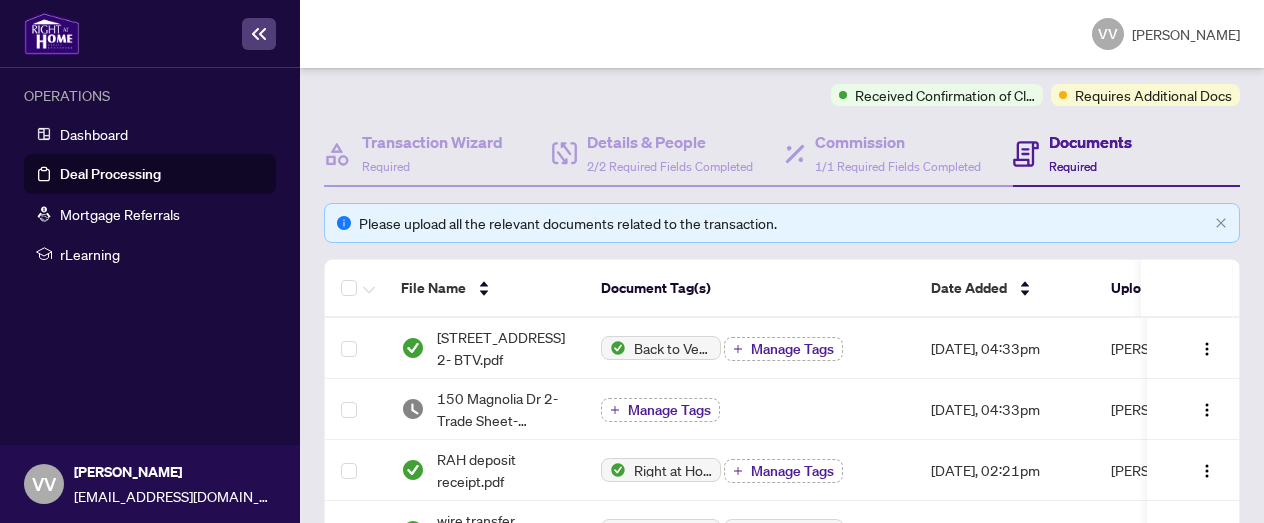 scroll, scrollTop: 212, scrollLeft: 0, axis: vertical 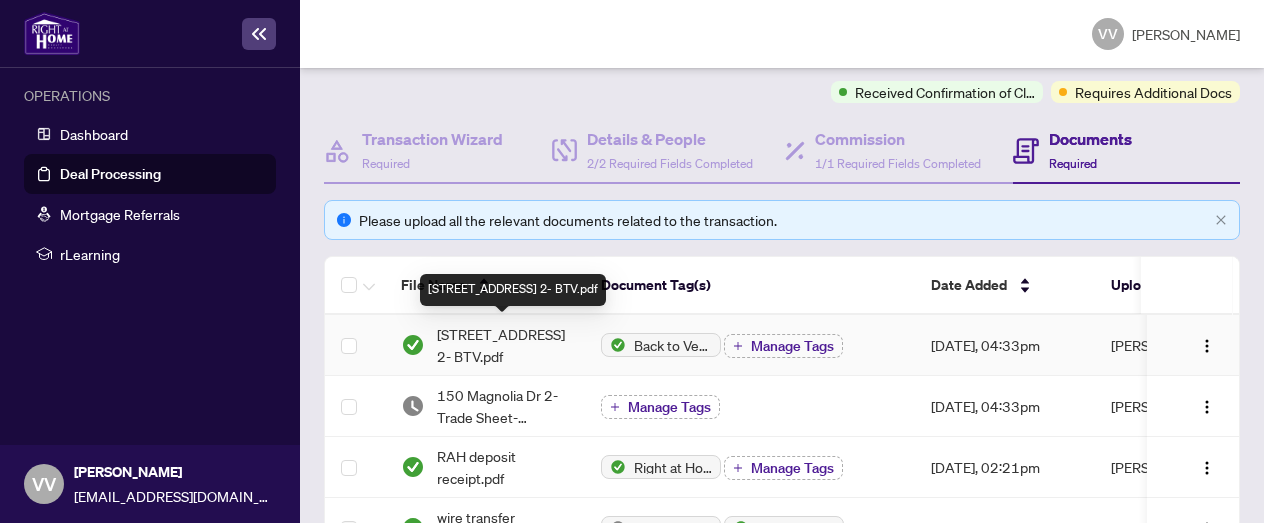 click on "[STREET_ADDRESS] 2- BTV.pdf" at bounding box center [503, 345] 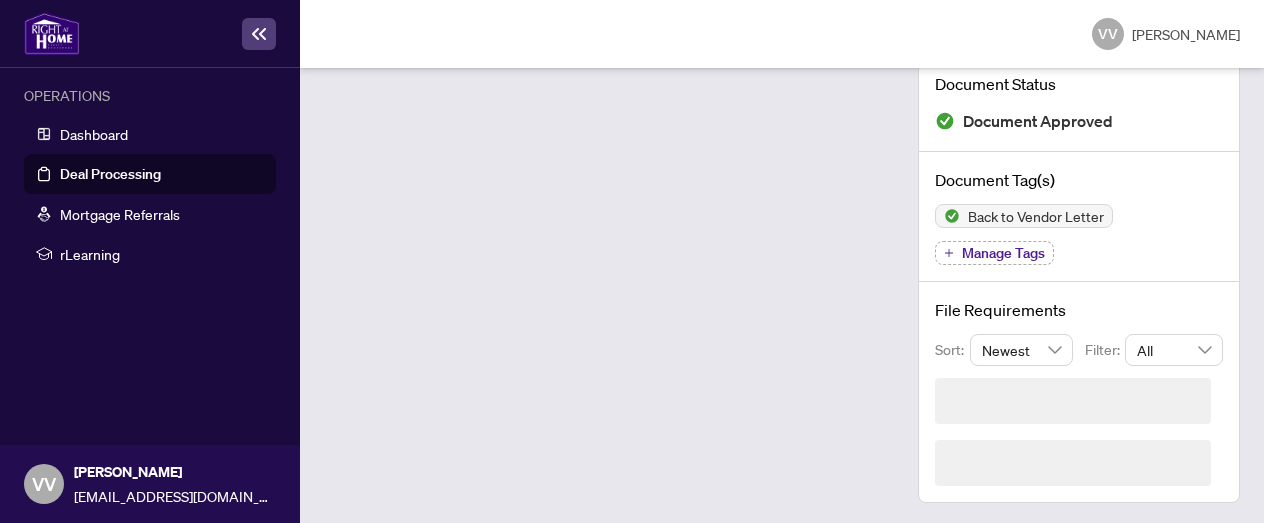 scroll, scrollTop: 126, scrollLeft: 0, axis: vertical 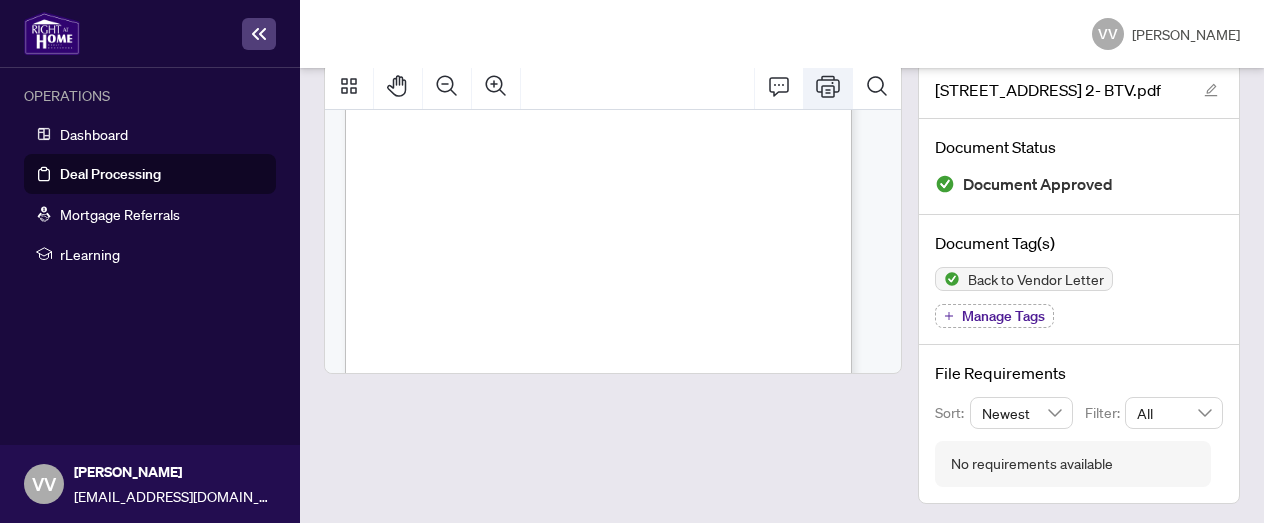 click 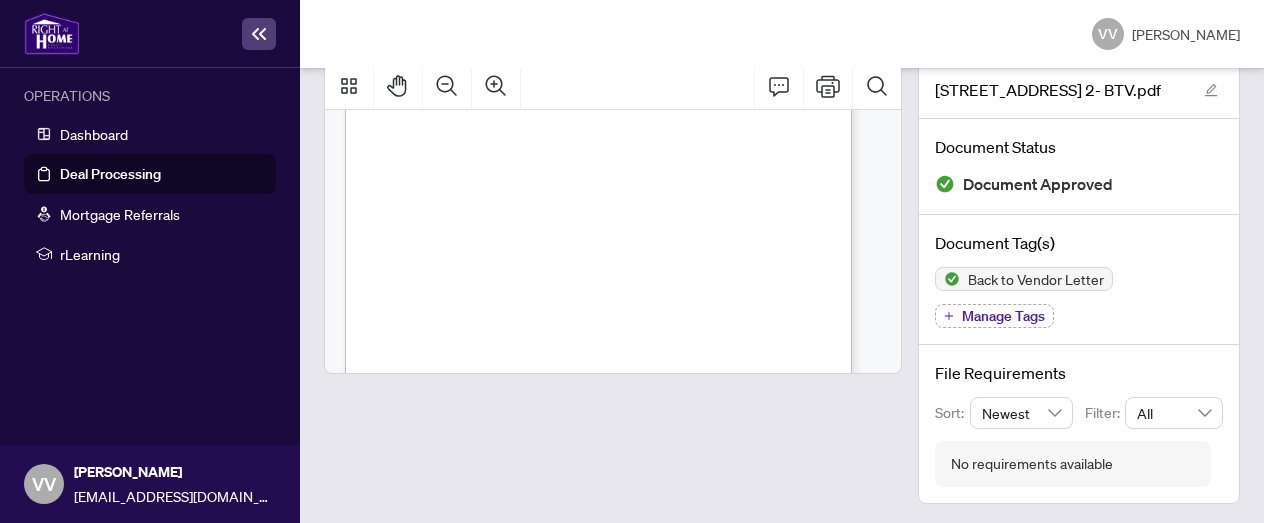 scroll, scrollTop: 126, scrollLeft: 0, axis: vertical 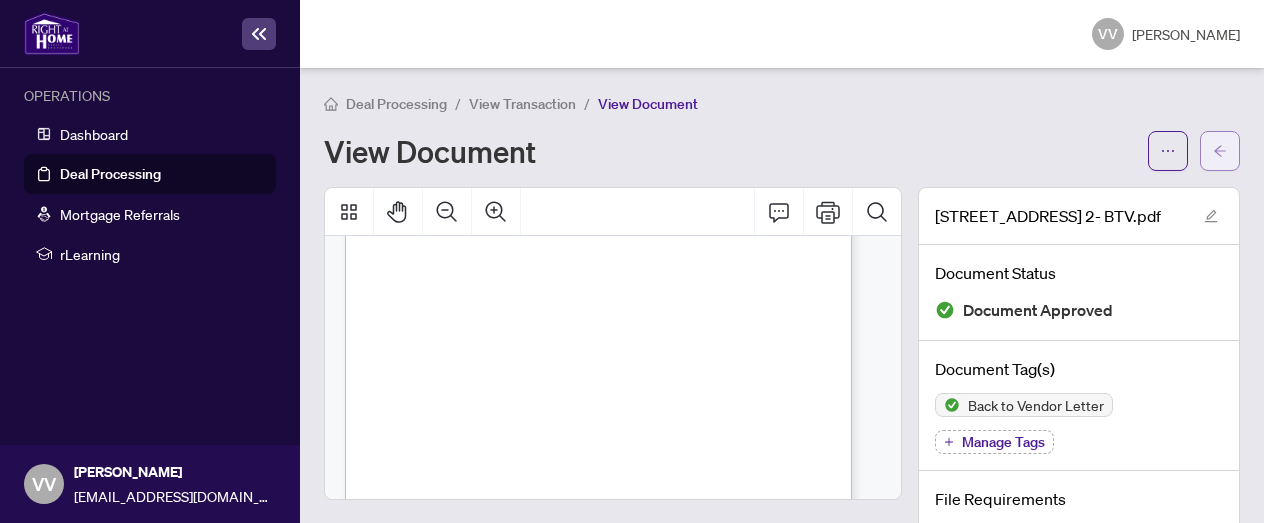 click 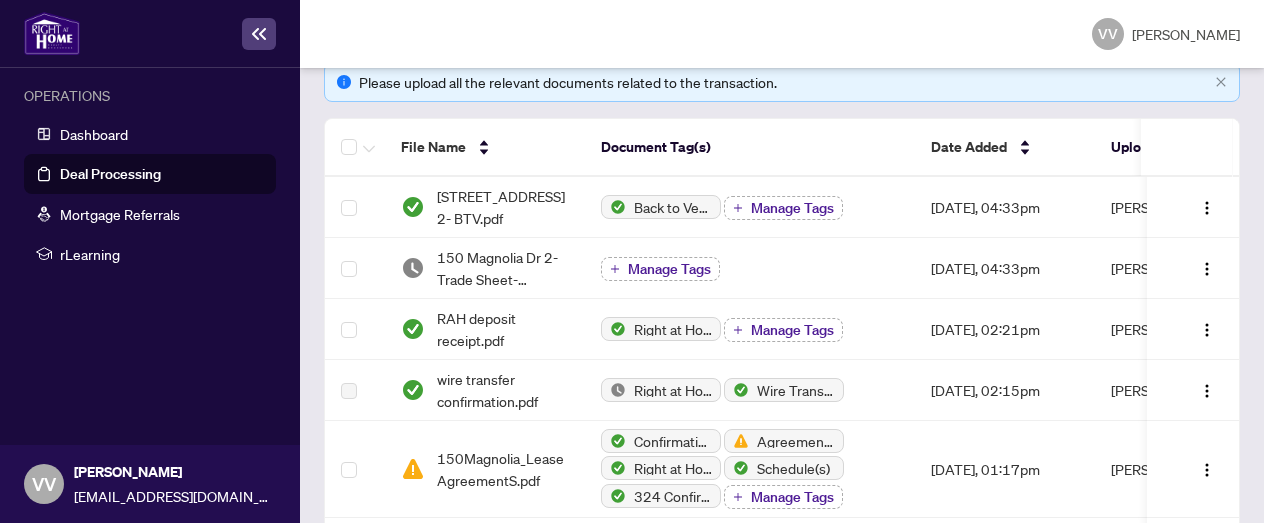 scroll, scrollTop: 353, scrollLeft: 0, axis: vertical 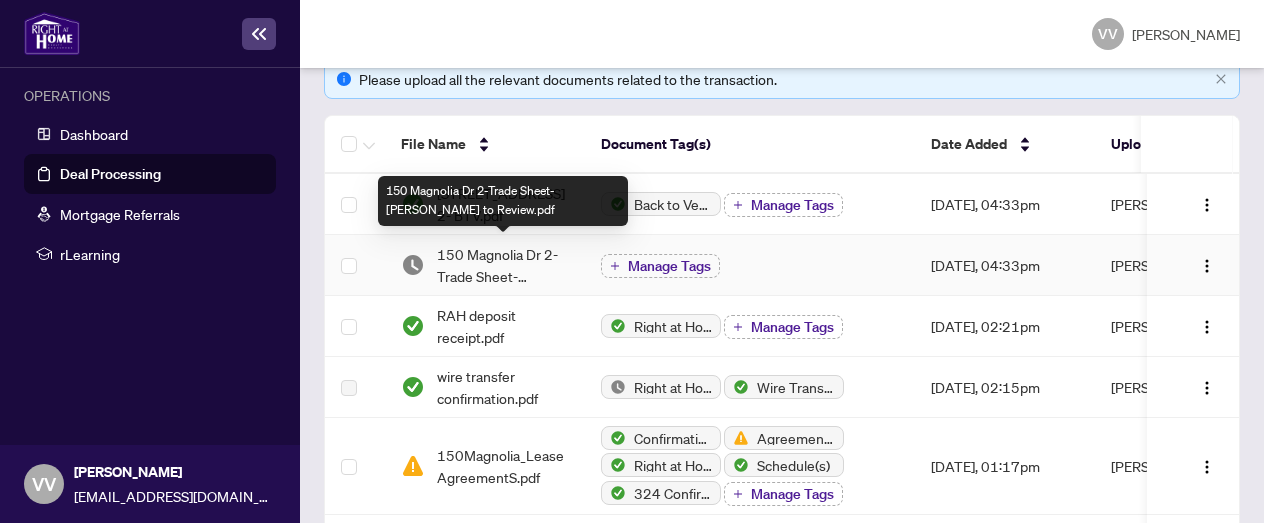 click on "150 Magnolia Dr 2-Trade Sheet-[PERSON_NAME] to Review.pdf" at bounding box center (503, 265) 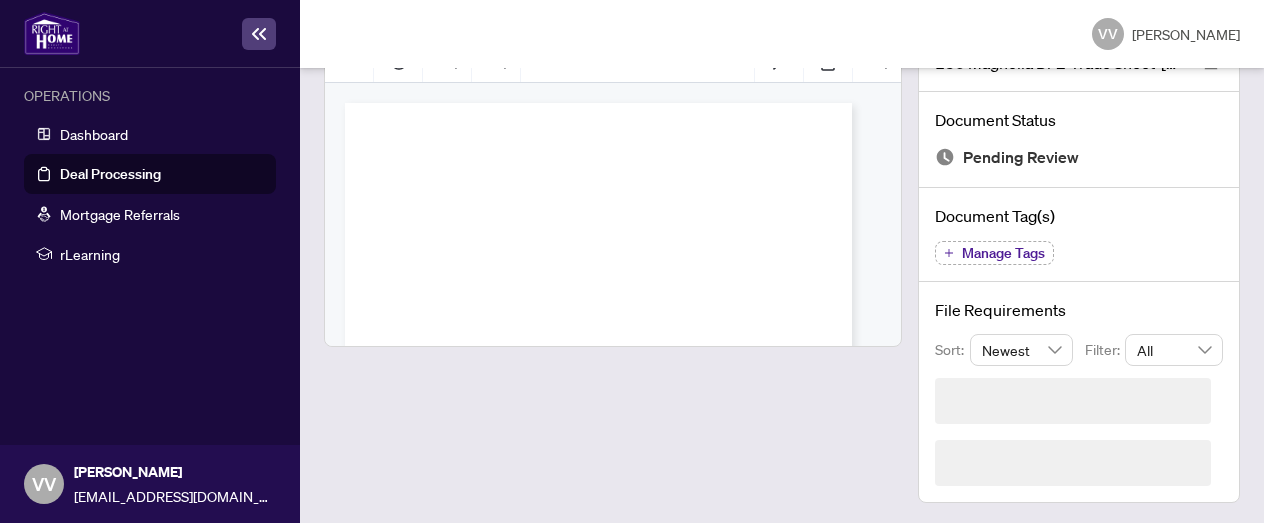 scroll, scrollTop: 90, scrollLeft: 0, axis: vertical 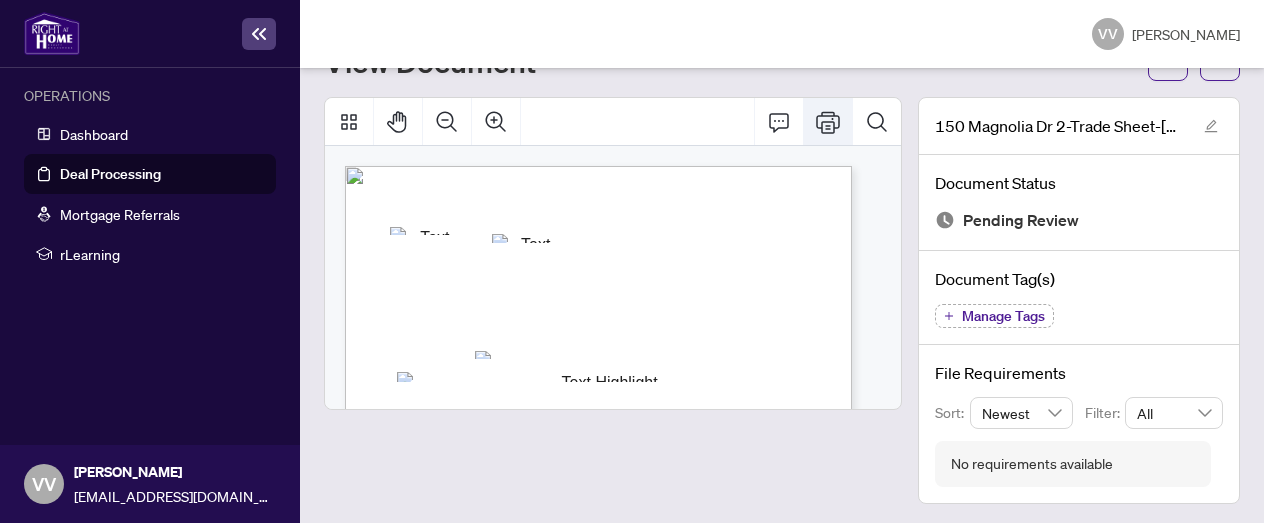 click 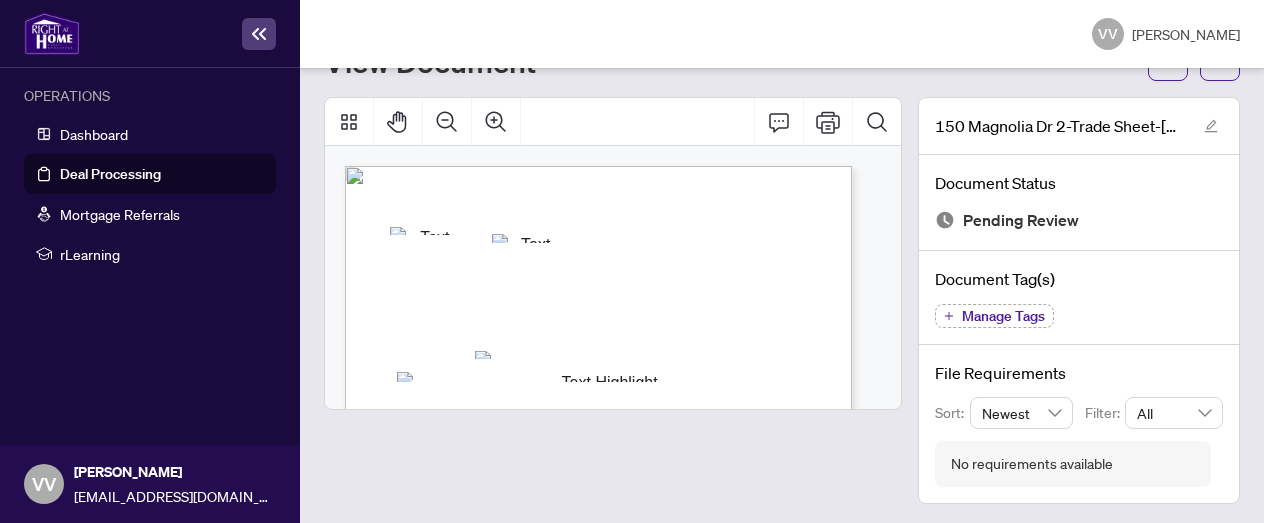 scroll, scrollTop: 90, scrollLeft: 0, axis: vertical 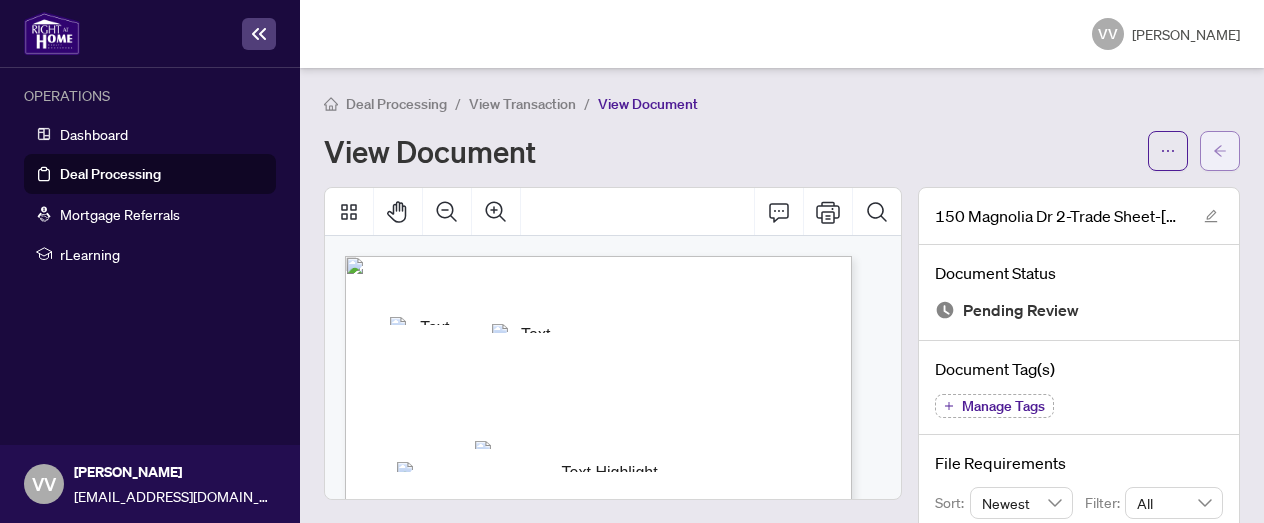 click 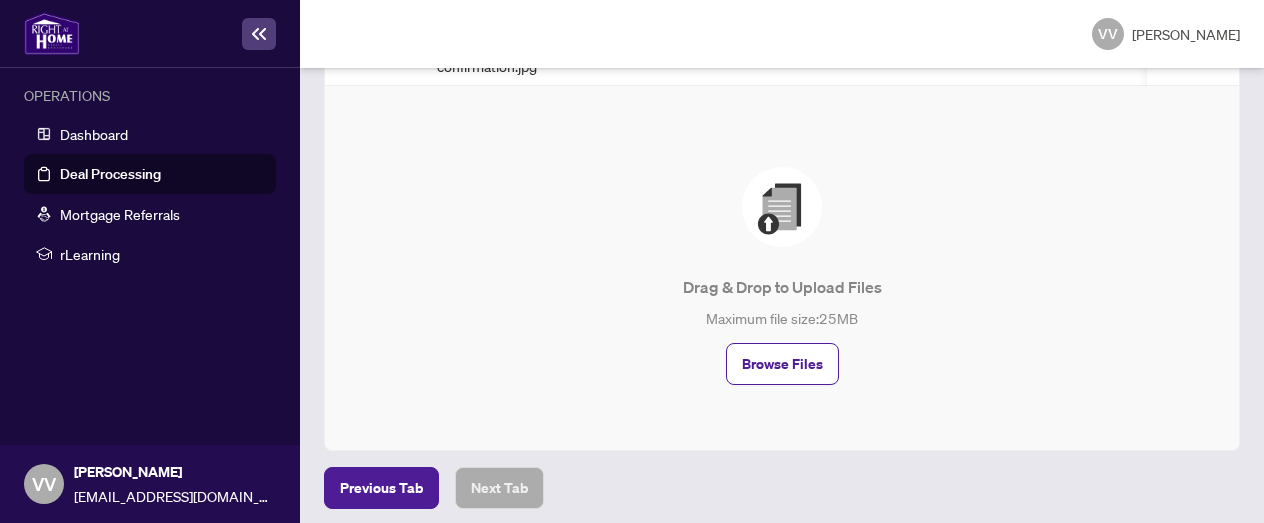 scroll, scrollTop: 1161, scrollLeft: 0, axis: vertical 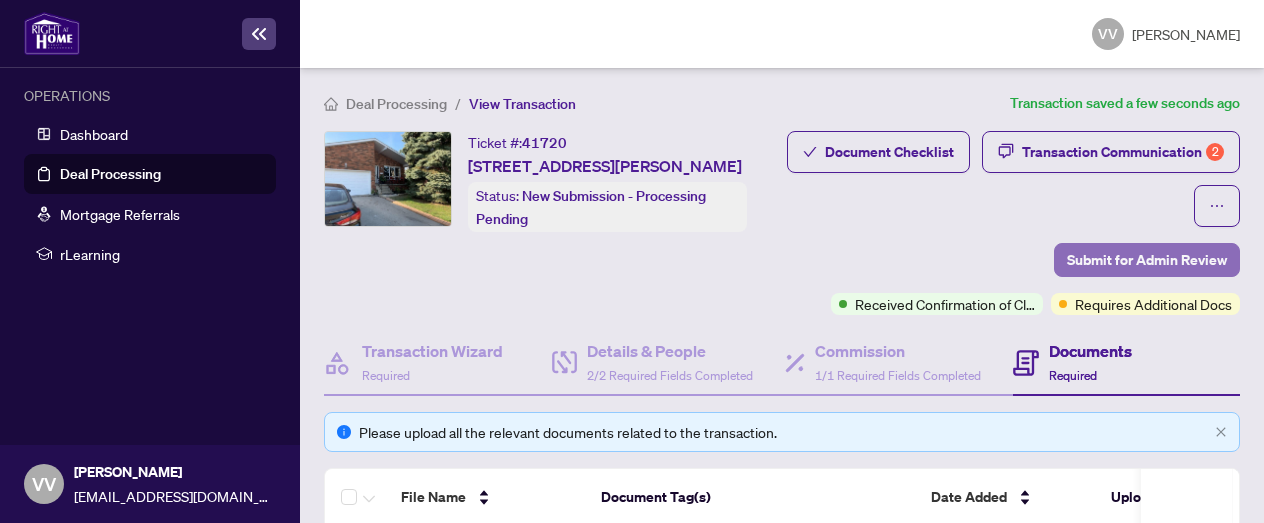 click on "Submit for Admin Review" at bounding box center (1147, 260) 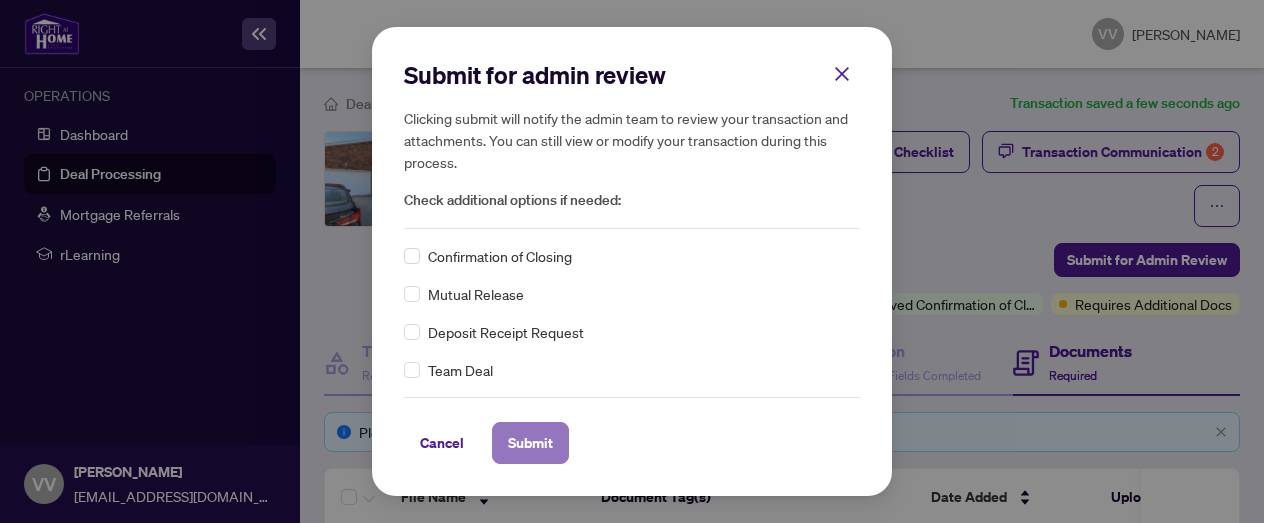 click on "Submit" at bounding box center [530, 443] 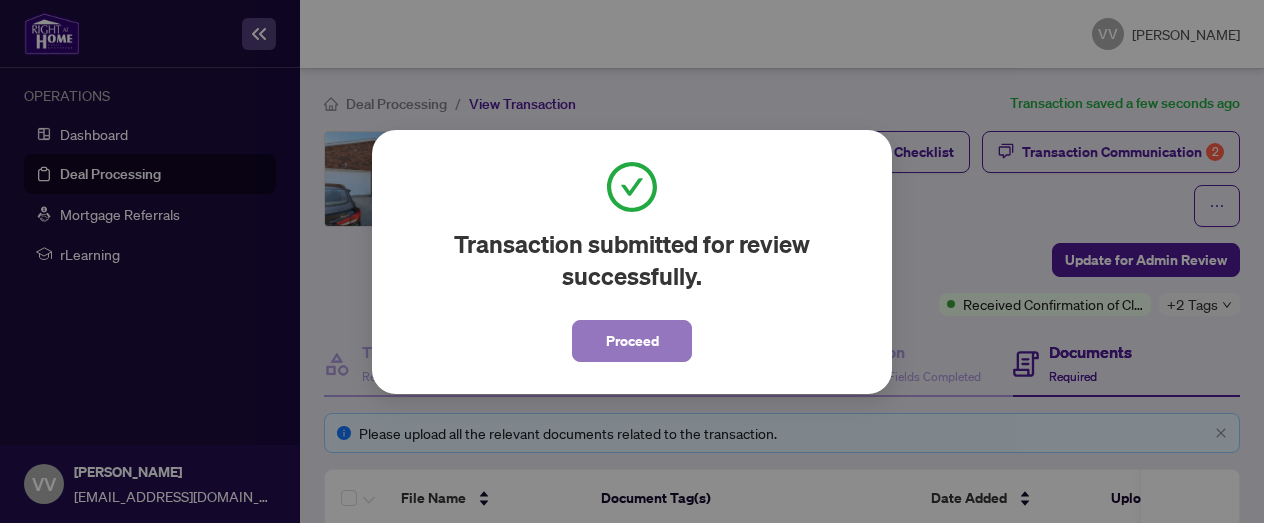 click on "Proceed" at bounding box center (632, 341) 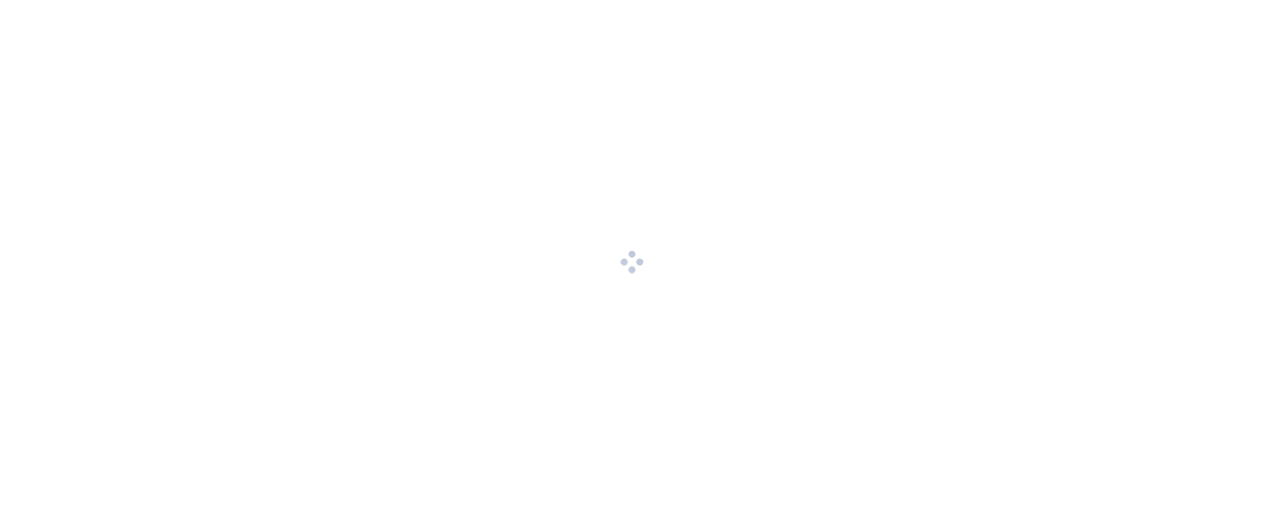 scroll, scrollTop: 0, scrollLeft: 0, axis: both 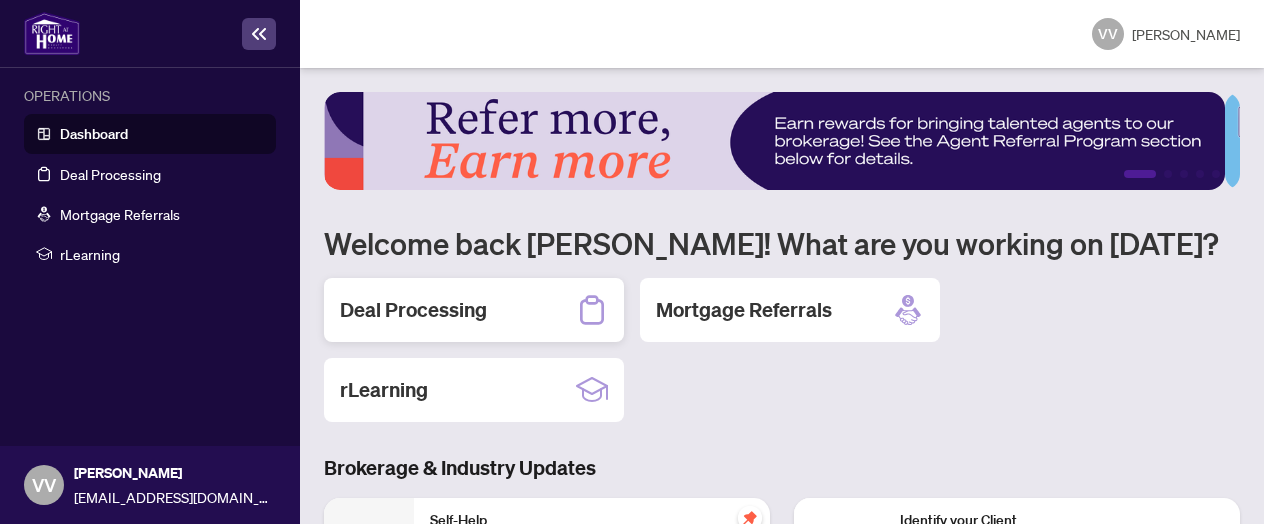 click on "Deal Processing" at bounding box center (413, 310) 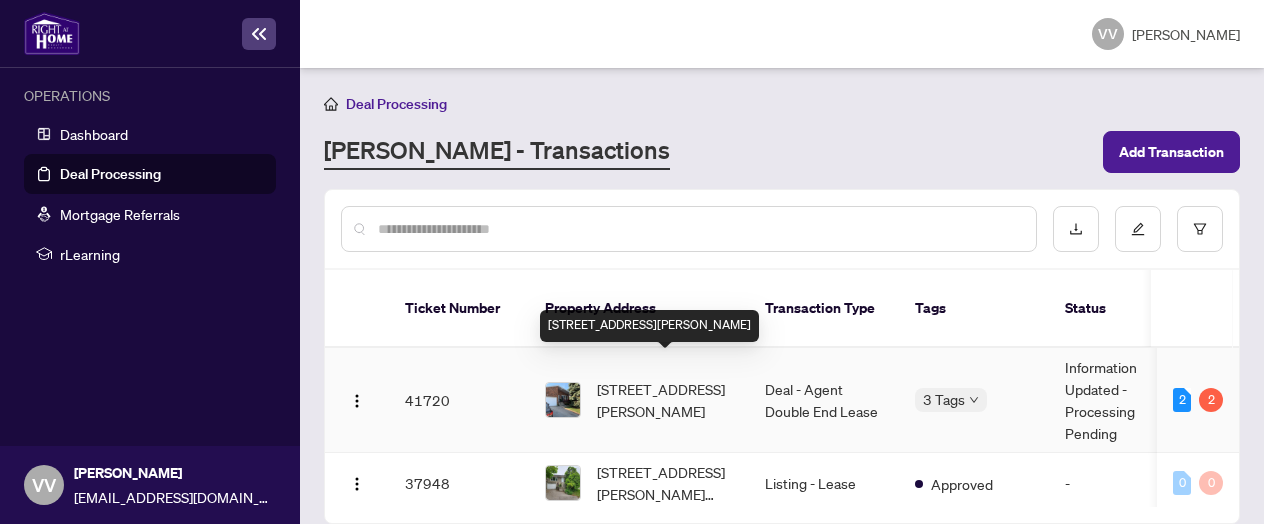 click on "[STREET_ADDRESS][PERSON_NAME]" at bounding box center [665, 400] 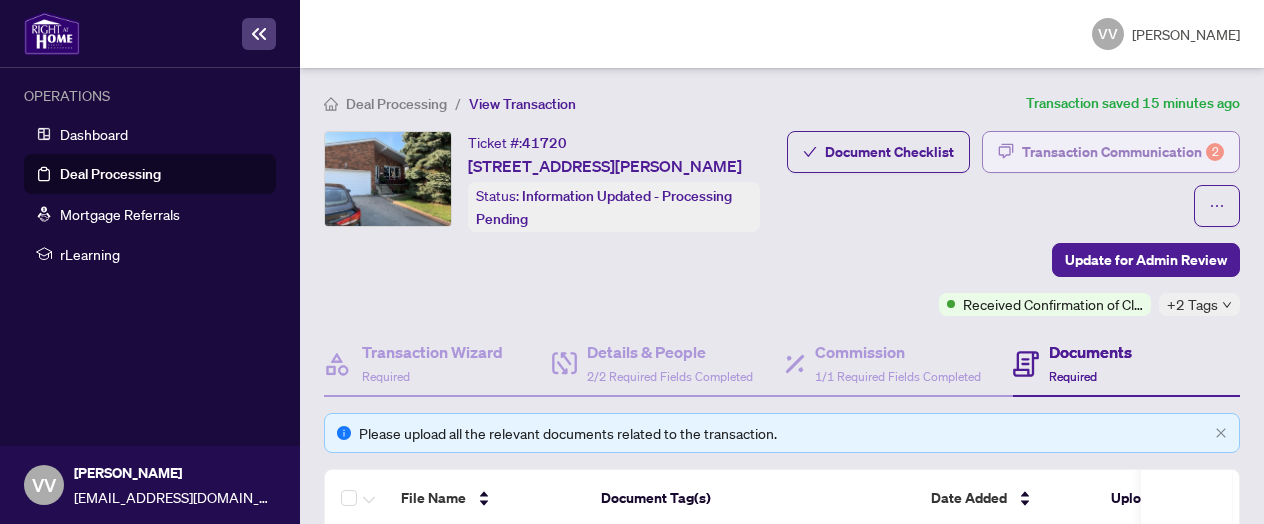 click on "Transaction Communication 2" at bounding box center (1123, 152) 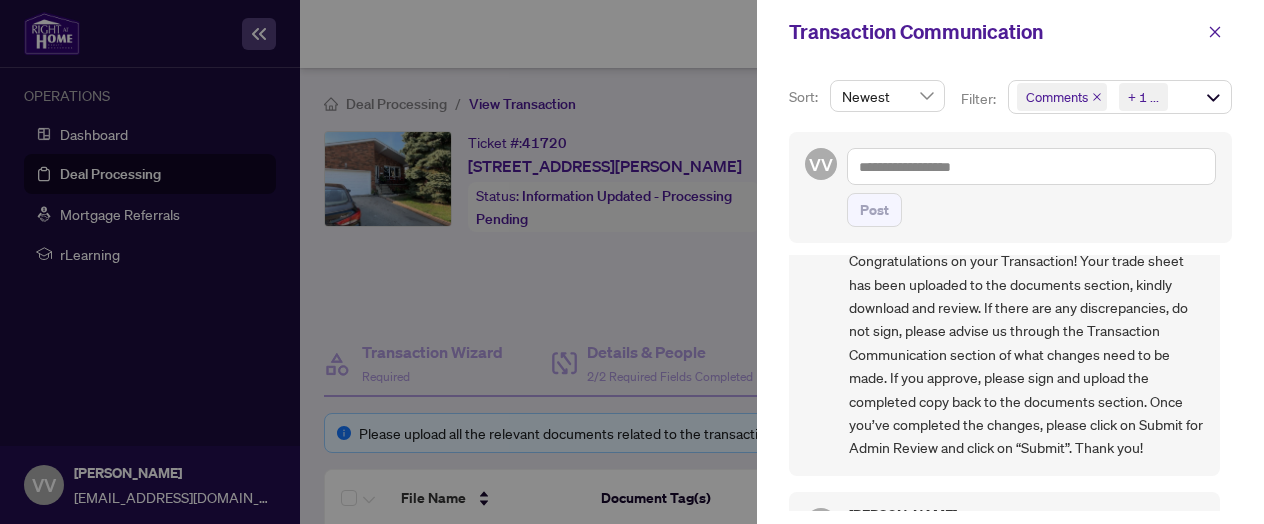 scroll, scrollTop: 0, scrollLeft: 0, axis: both 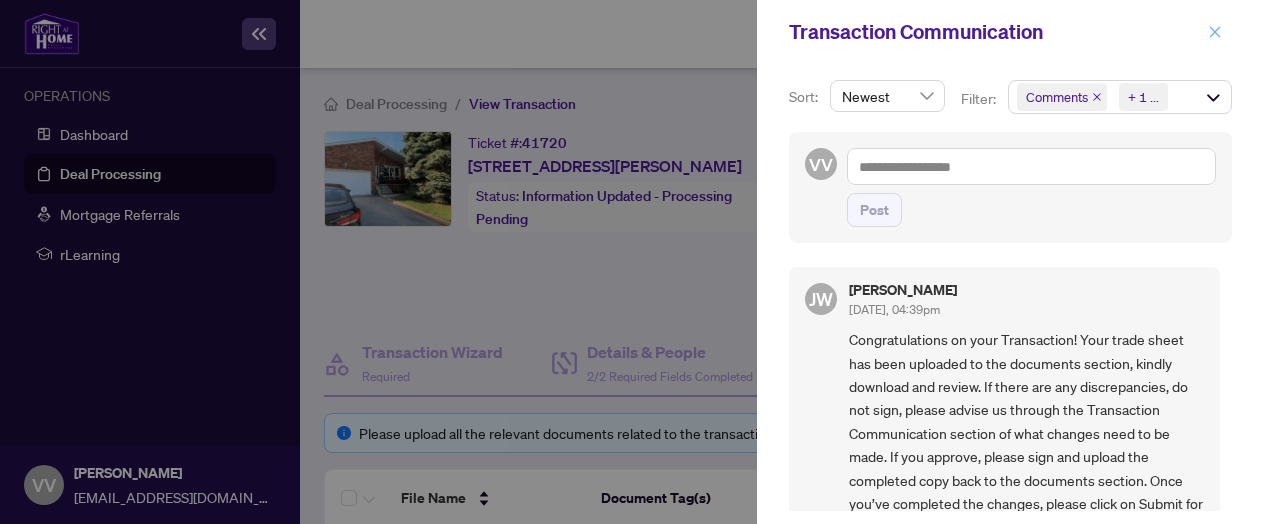 click at bounding box center (1215, 32) 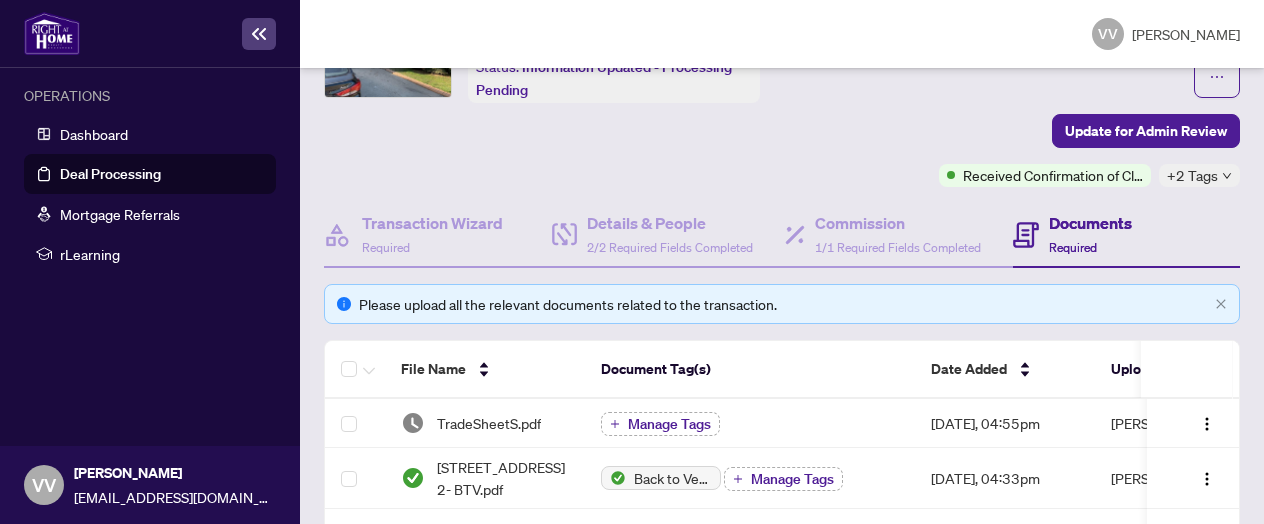scroll, scrollTop: 148, scrollLeft: 0, axis: vertical 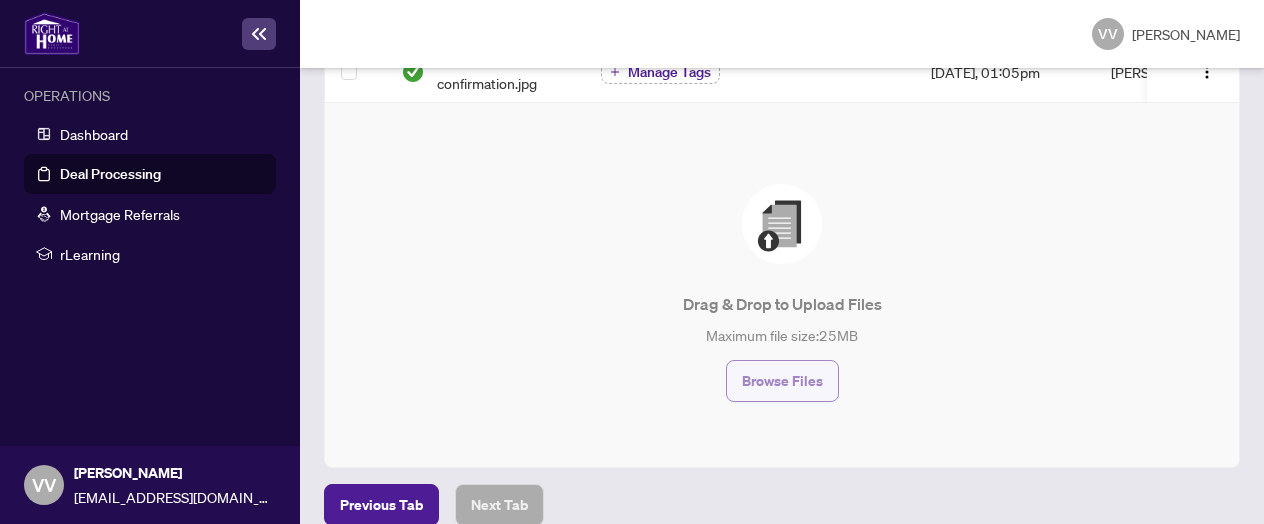 click on "Browse Files" at bounding box center [782, 381] 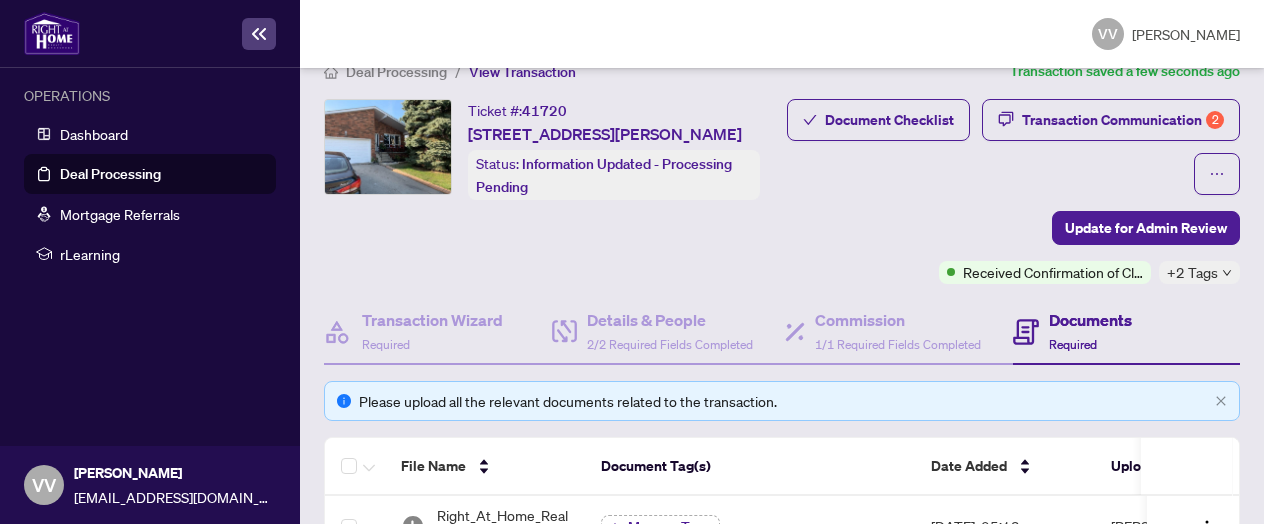 scroll, scrollTop: 30, scrollLeft: 0, axis: vertical 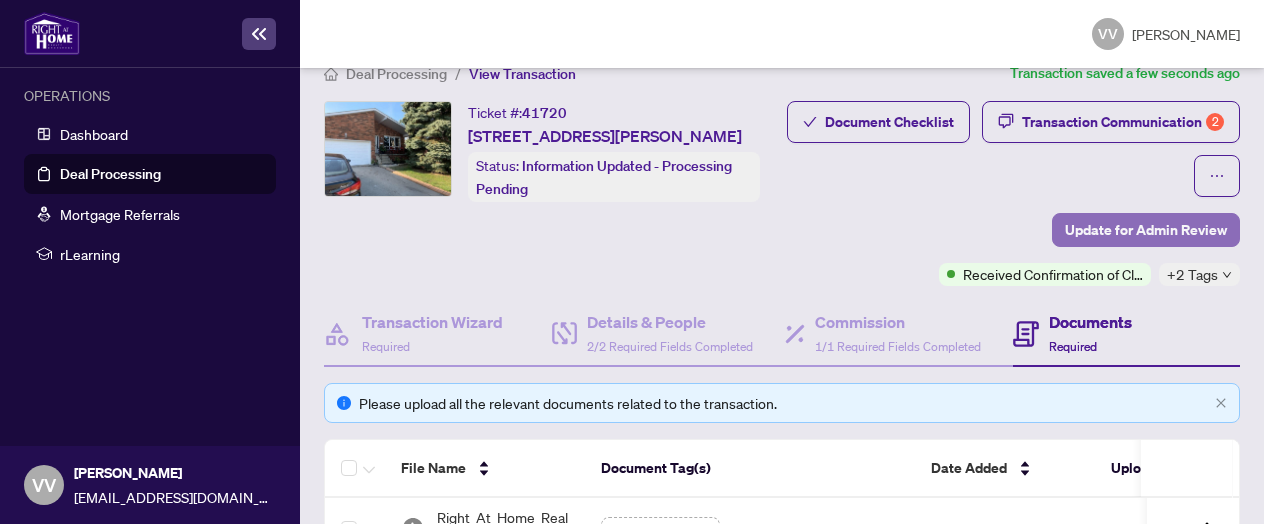 click on "Update for Admin Review" at bounding box center (1146, 230) 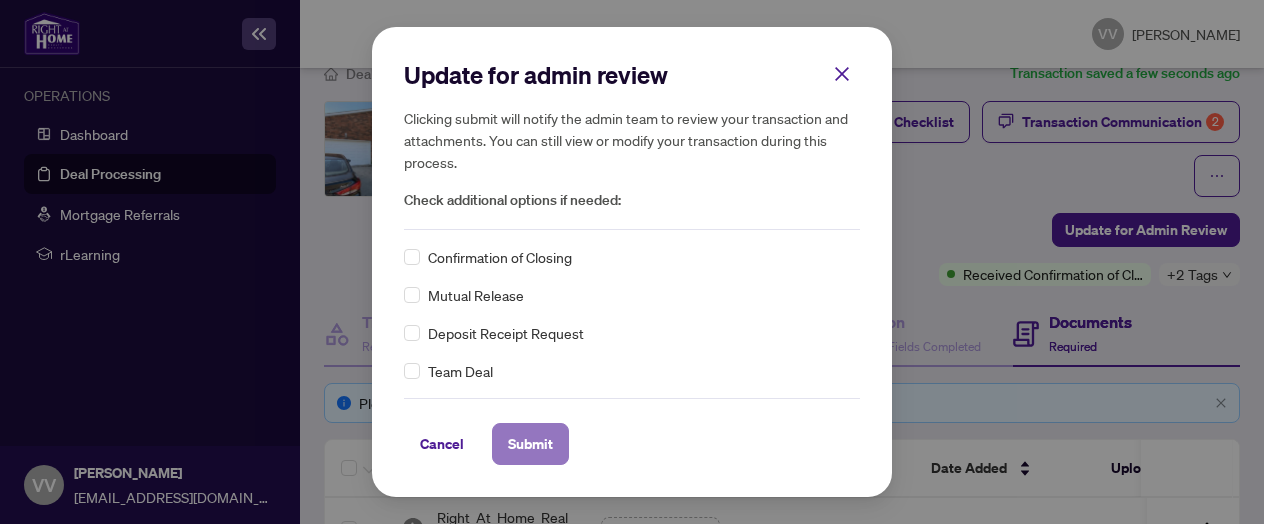 click on "Submit" at bounding box center (530, 444) 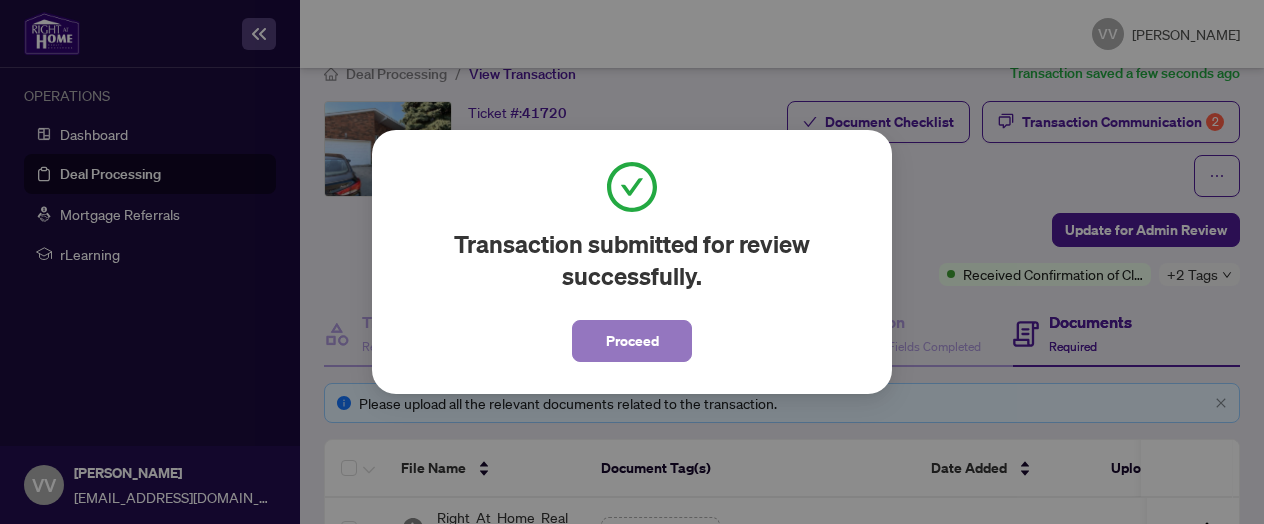 click on "Proceed" at bounding box center (632, 341) 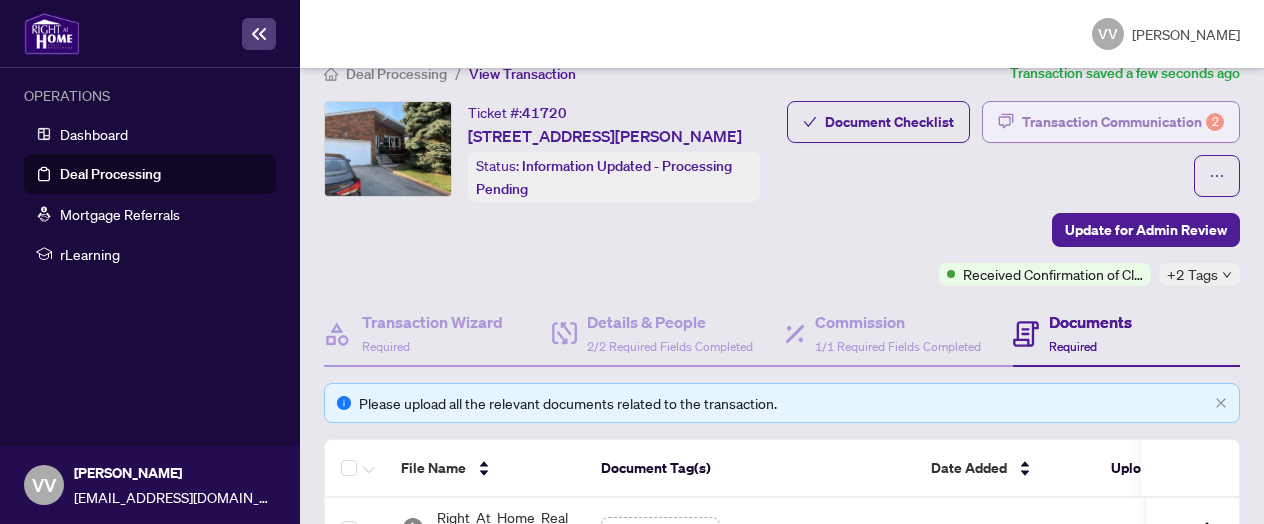 click on "Transaction Communication 2" at bounding box center (1123, 122) 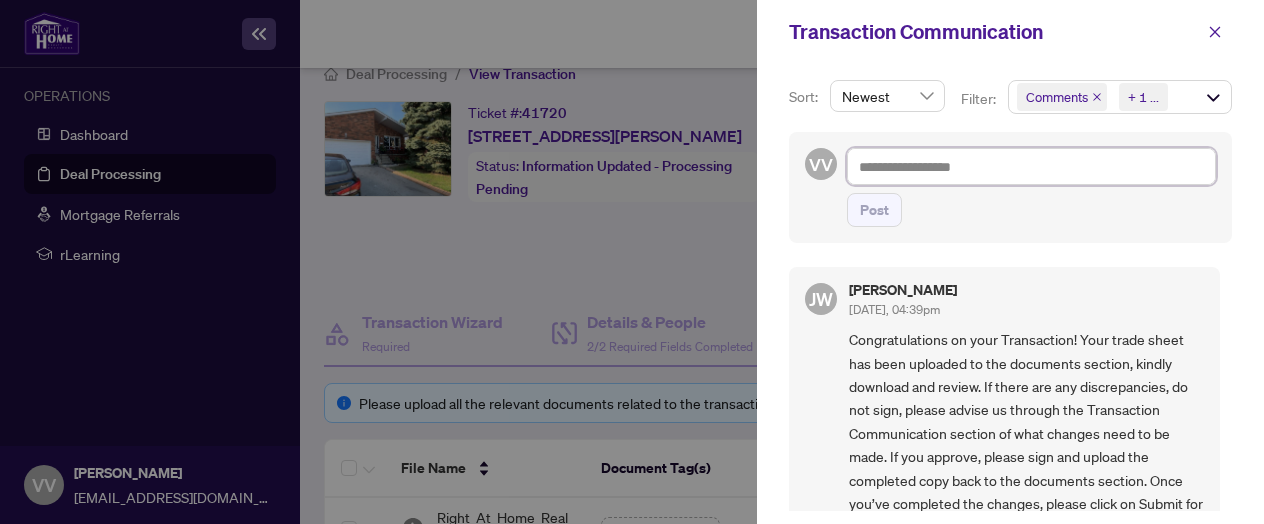 click at bounding box center (1031, 166) 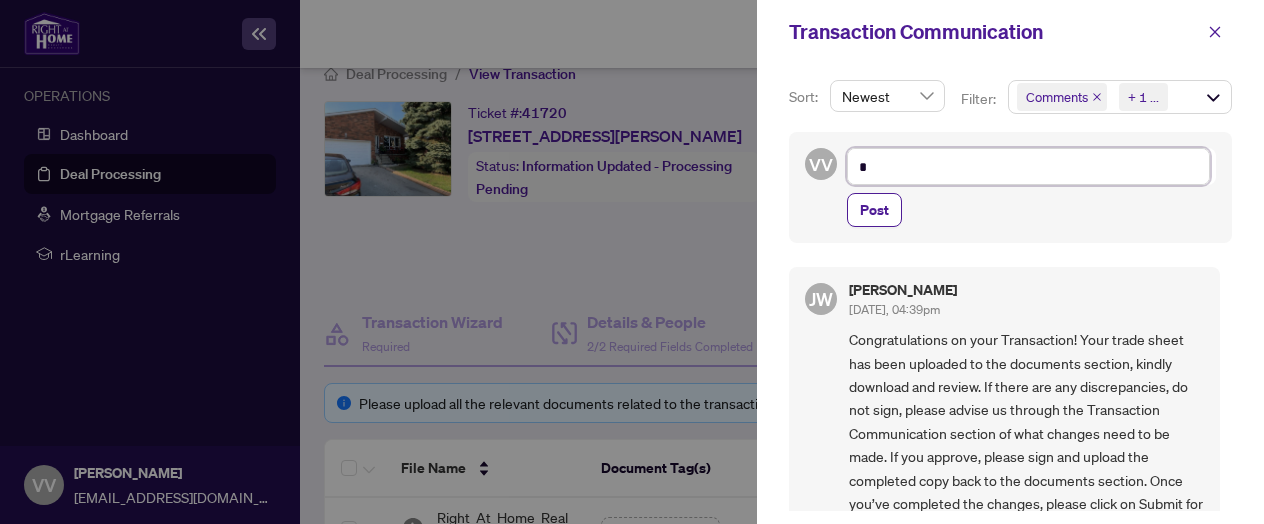 type on "**" 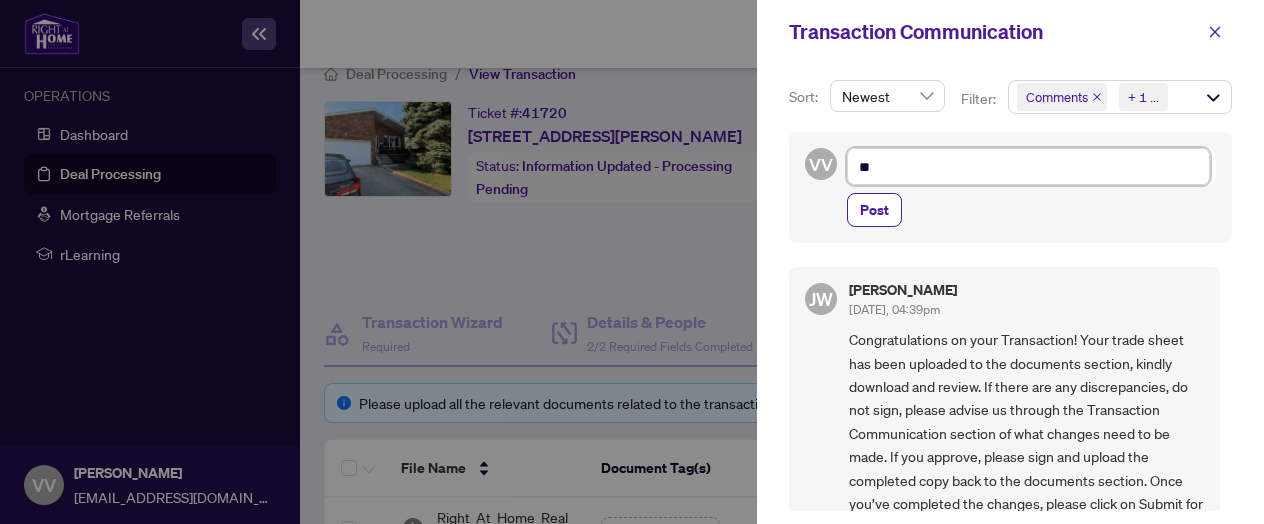 type on "***" 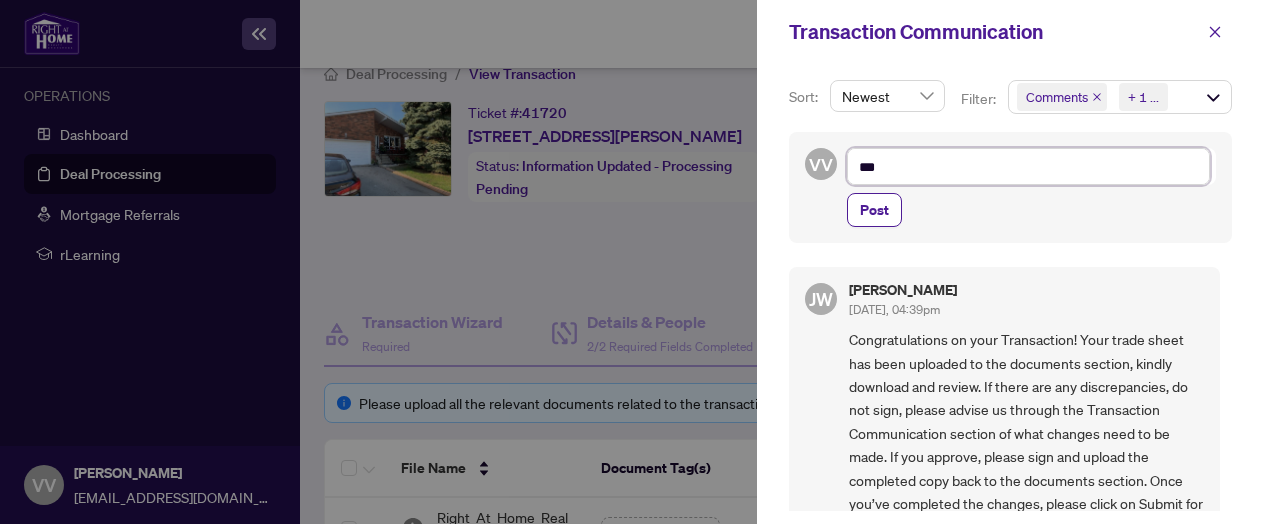 type on "****" 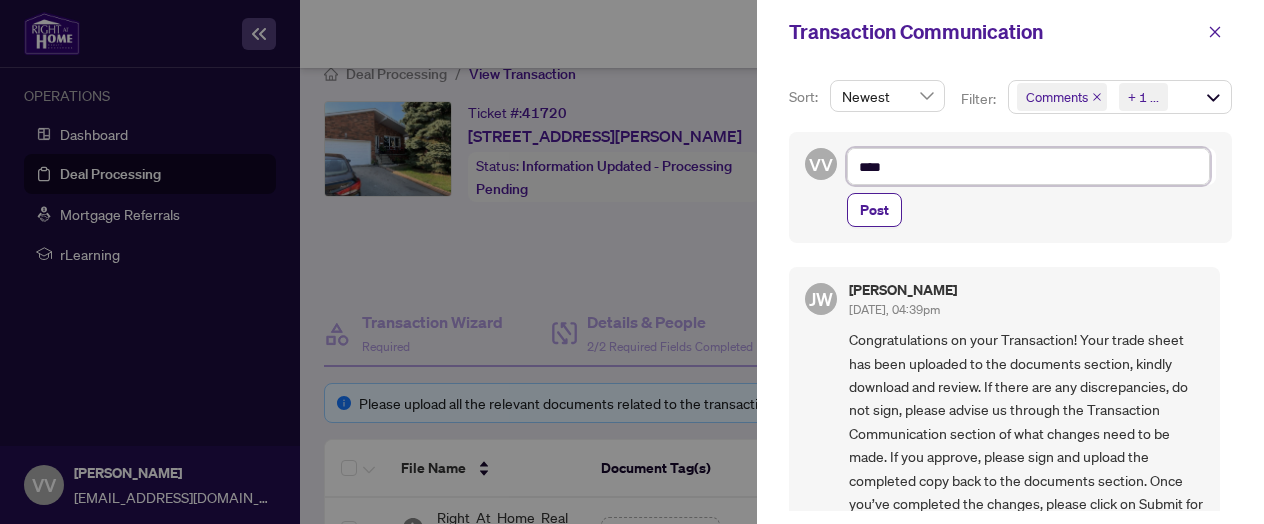 type on "****" 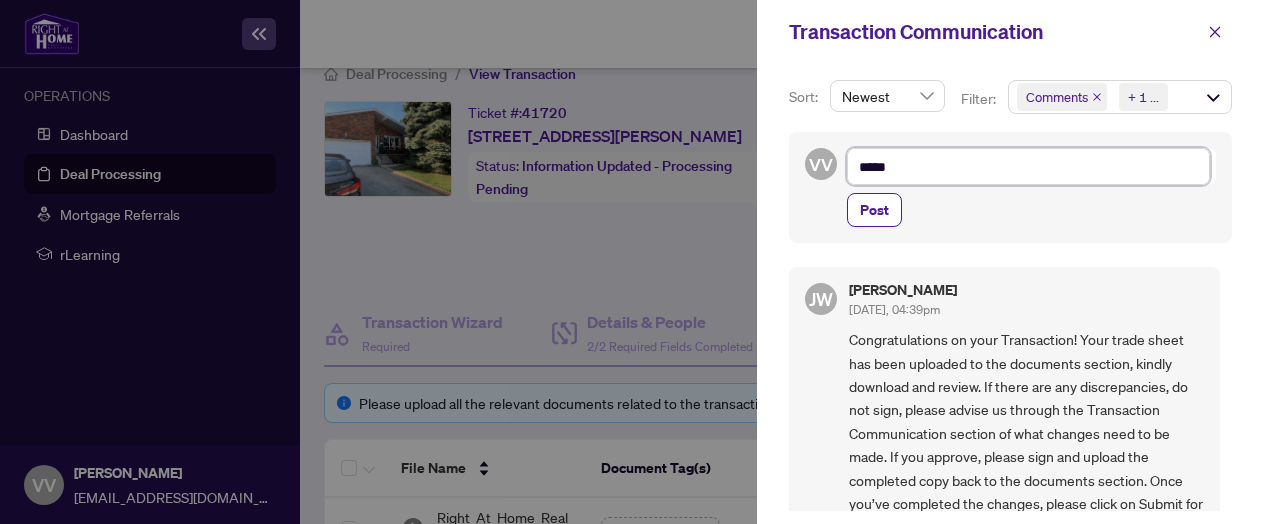type on "******" 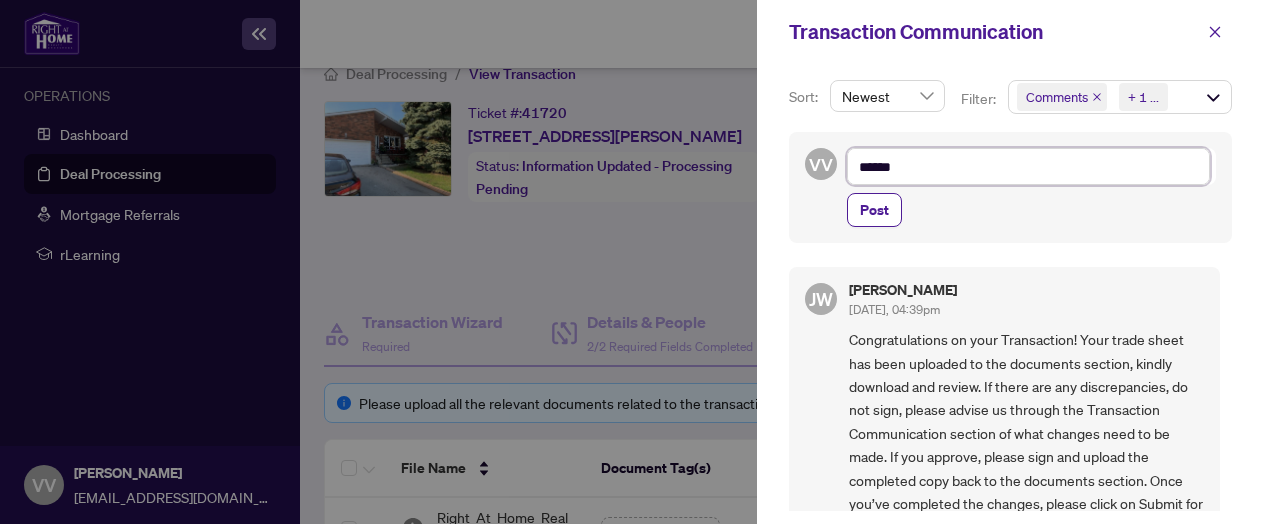 type on "*******" 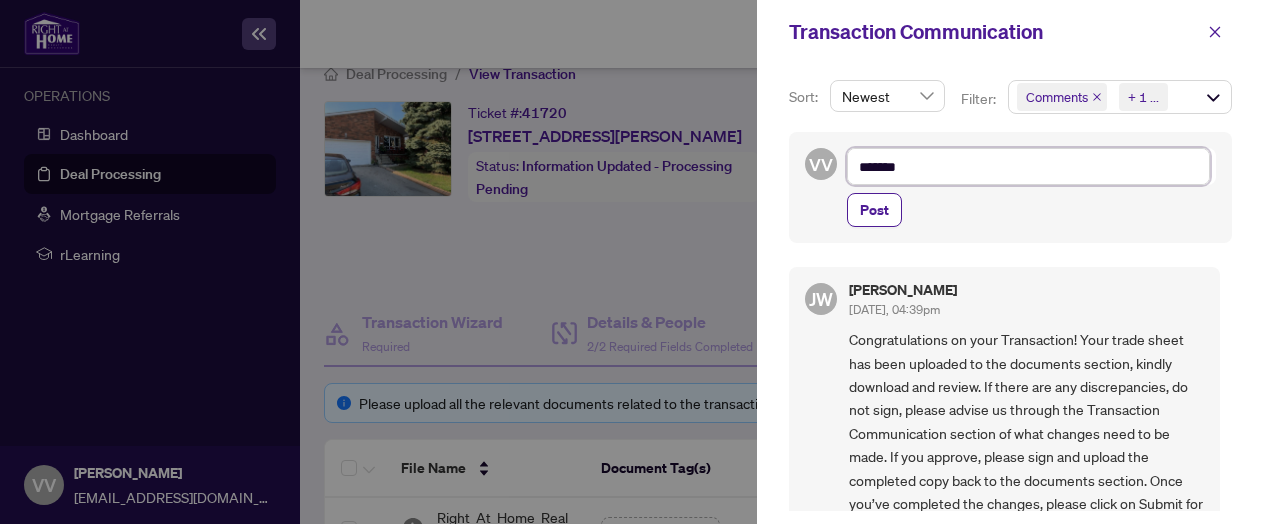 type on "********" 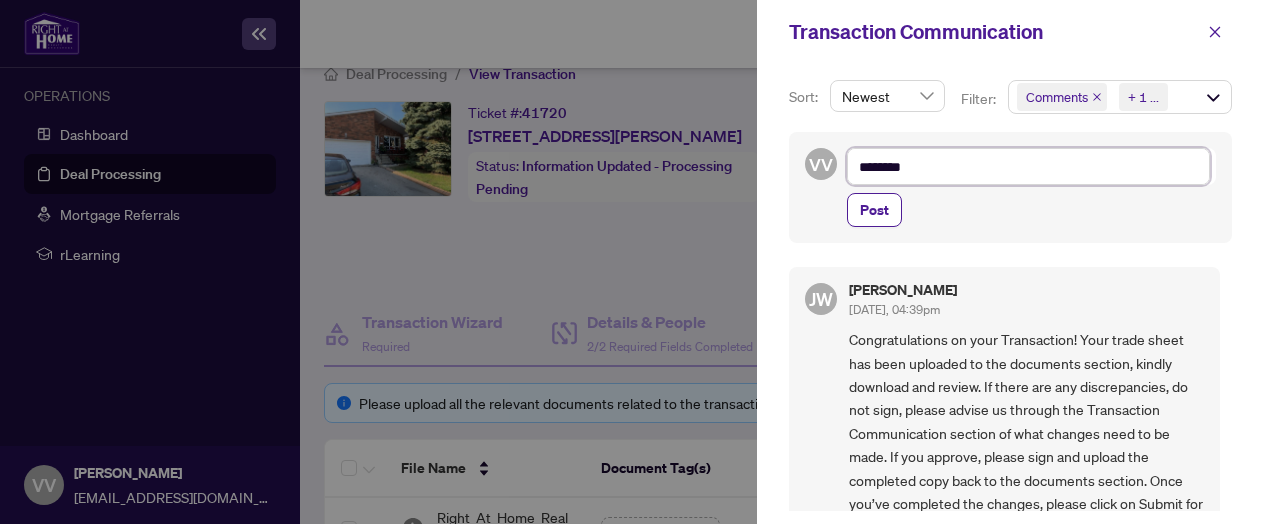 type on "********" 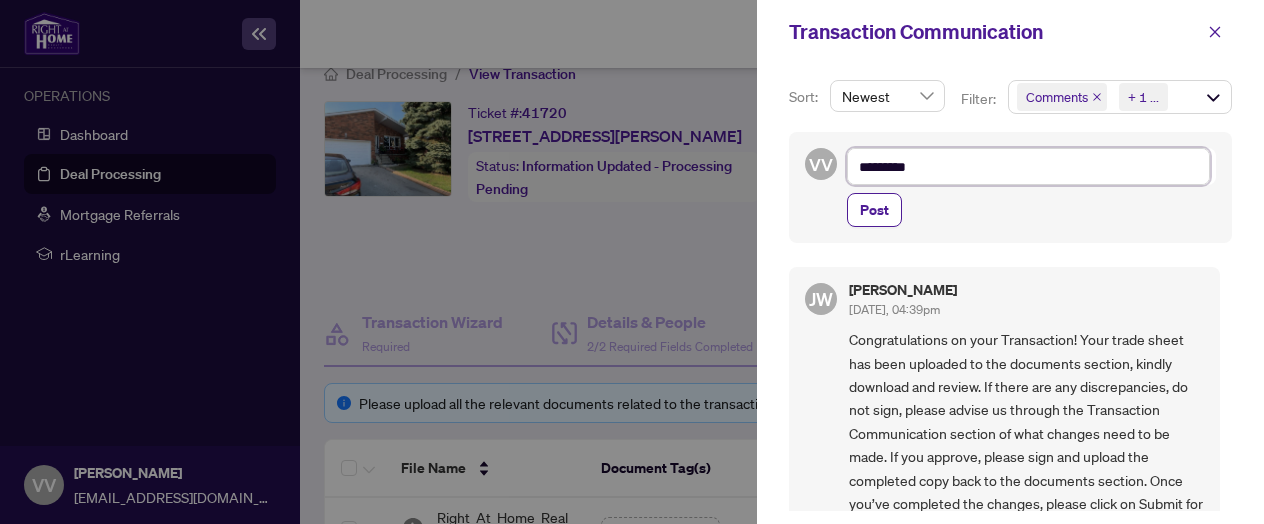 type on "**********" 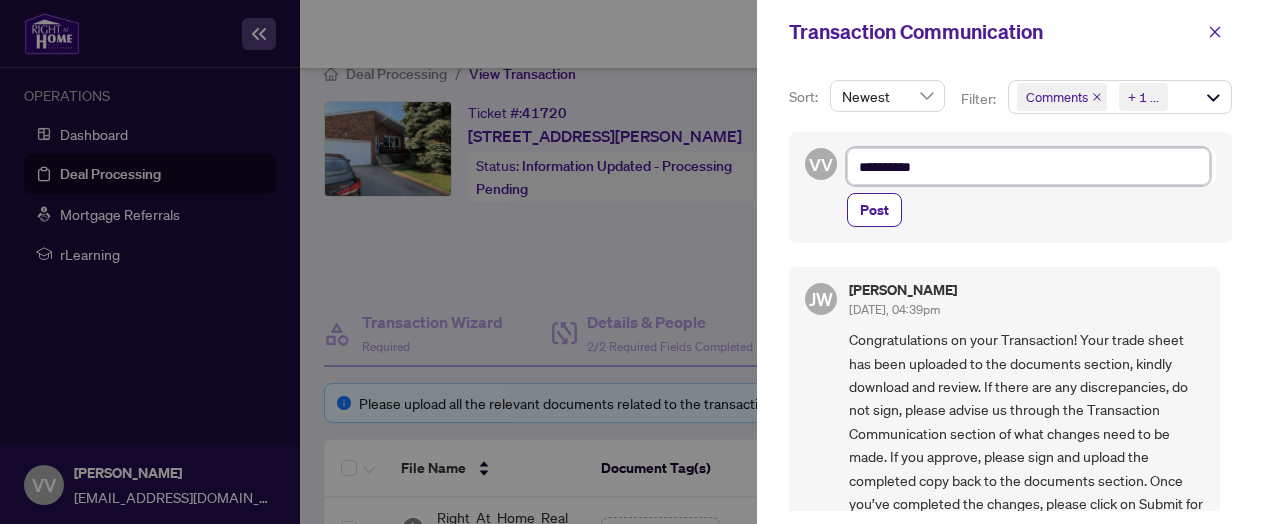 type on "**********" 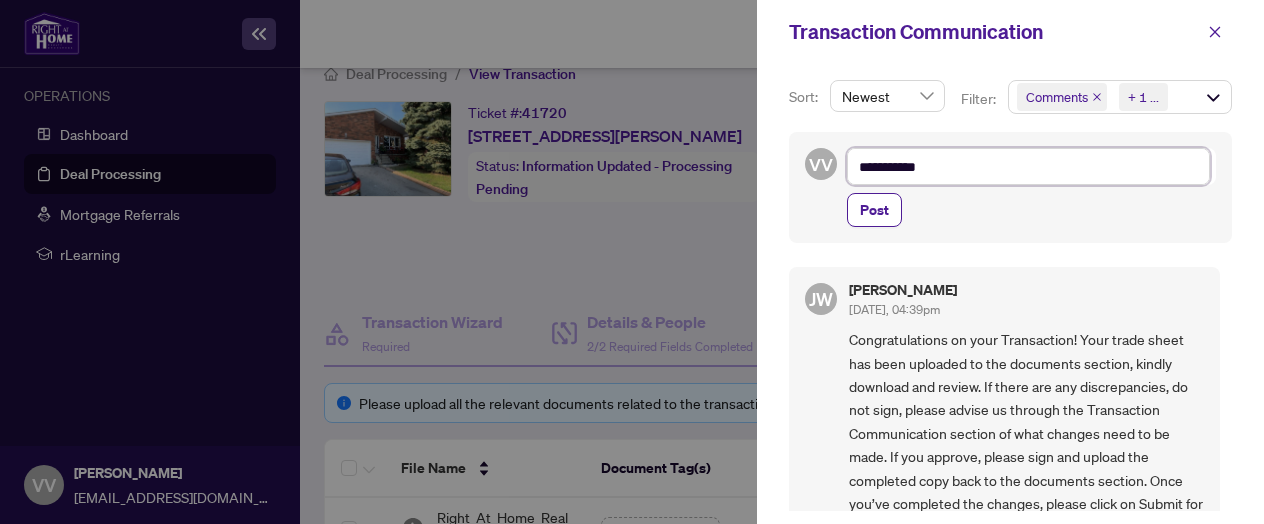 type on "**********" 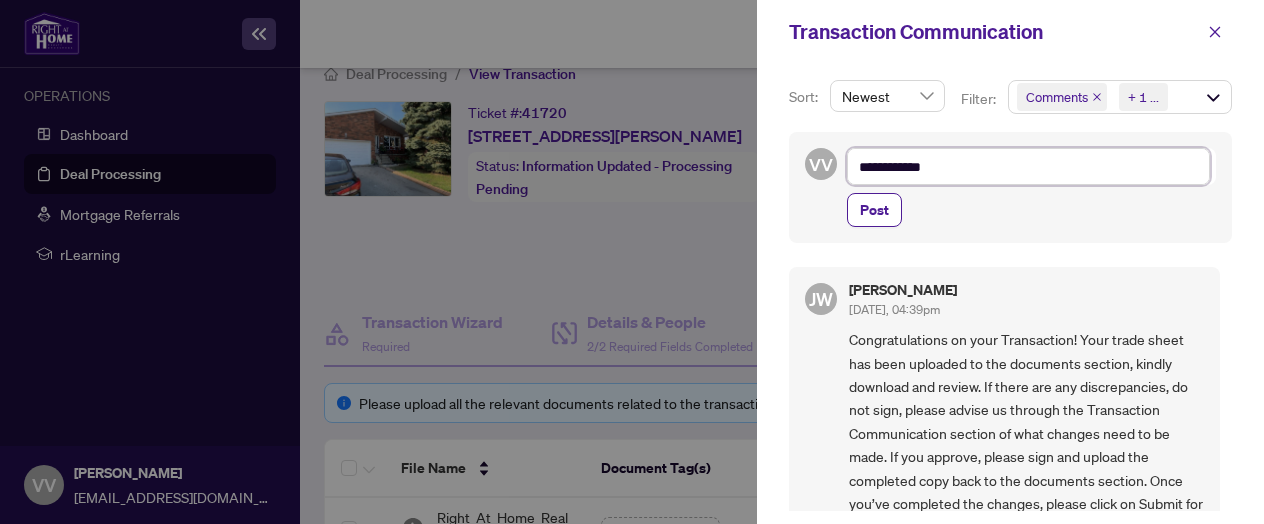 type on "**********" 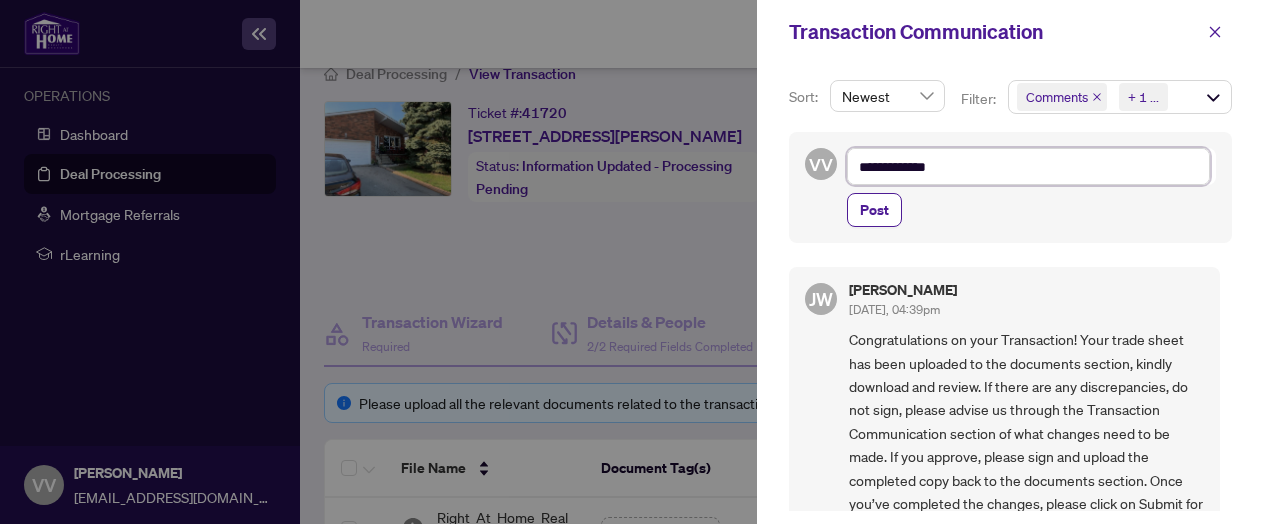 type on "**********" 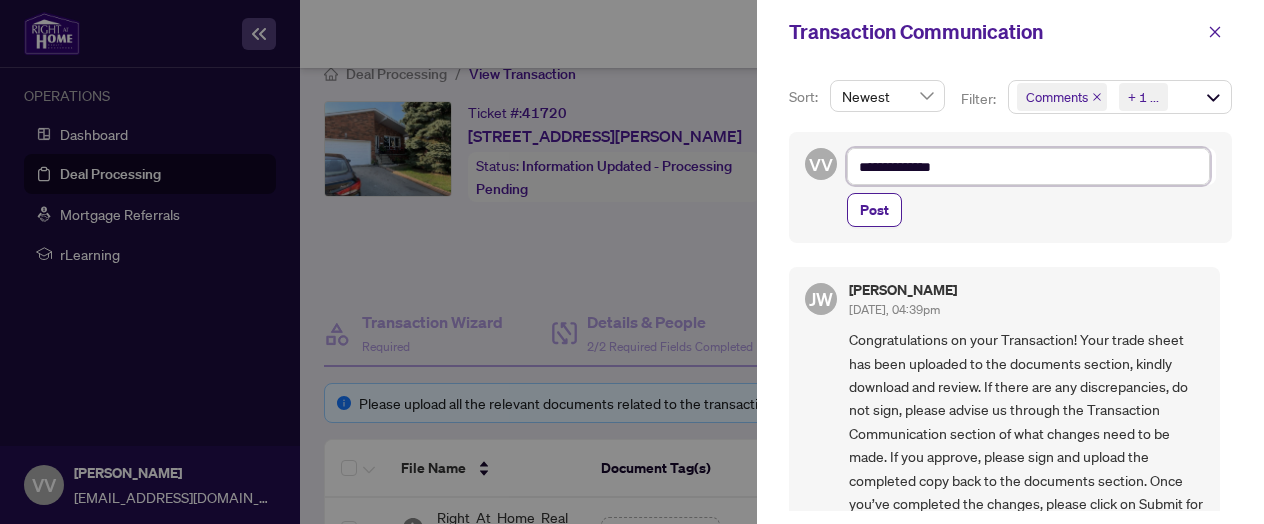 type on "**********" 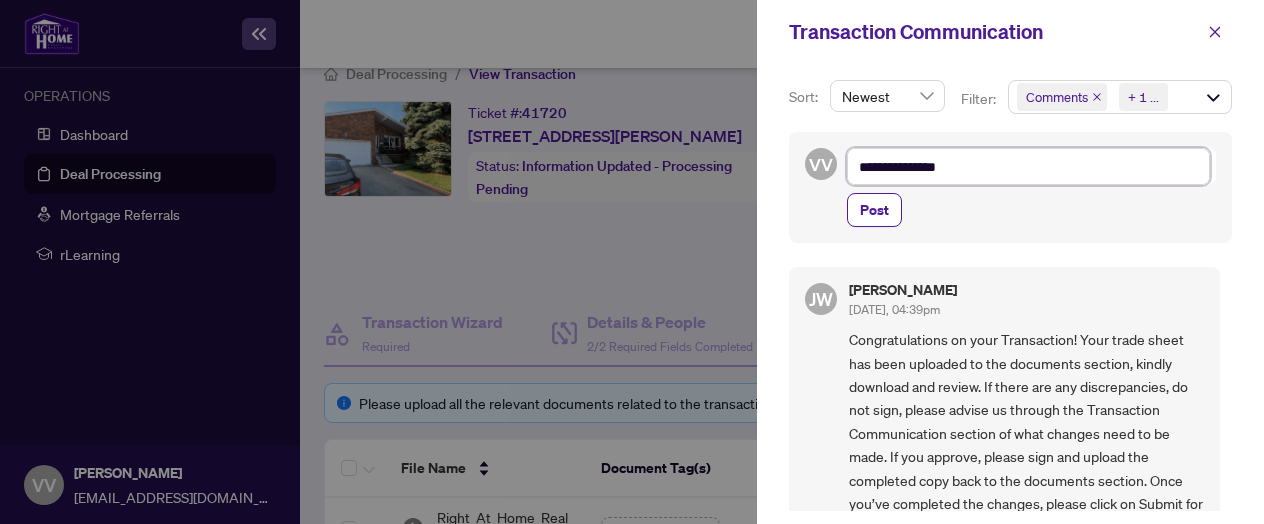 type on "**********" 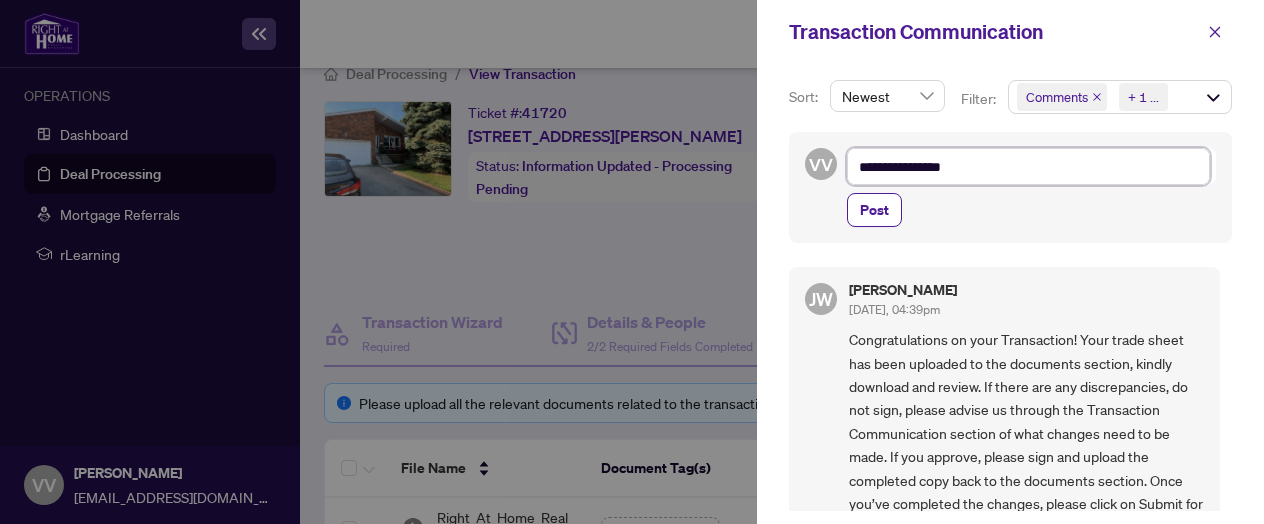 type on "**********" 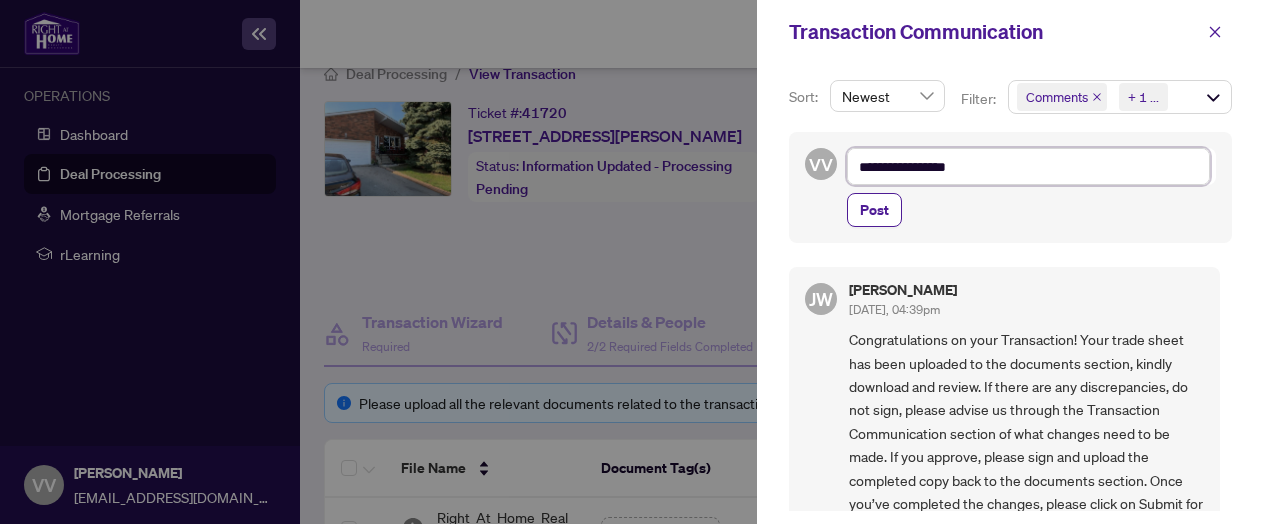 type on "**********" 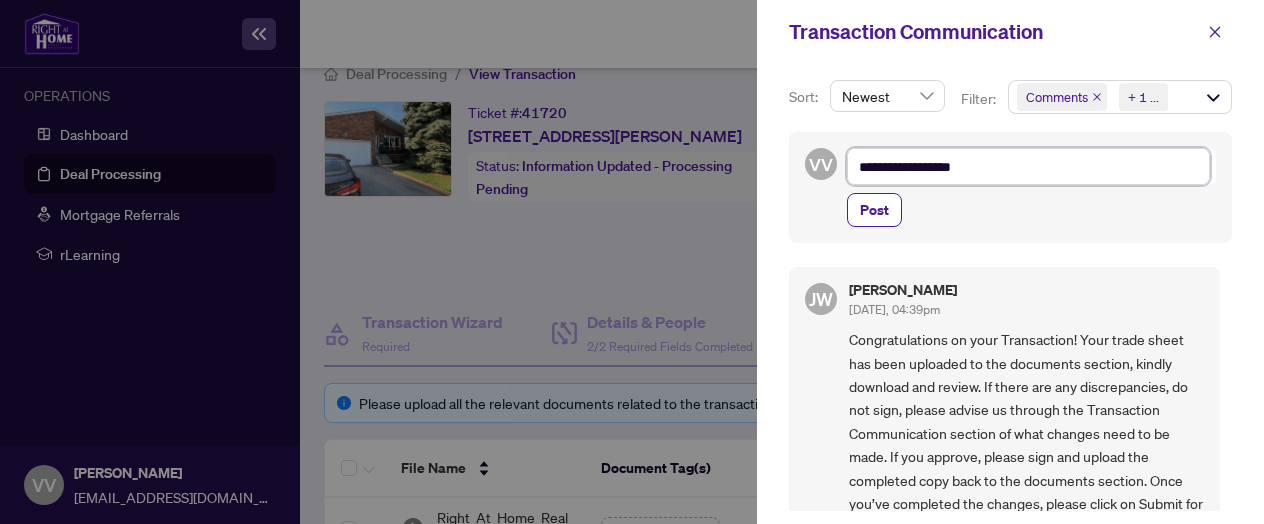type on "**********" 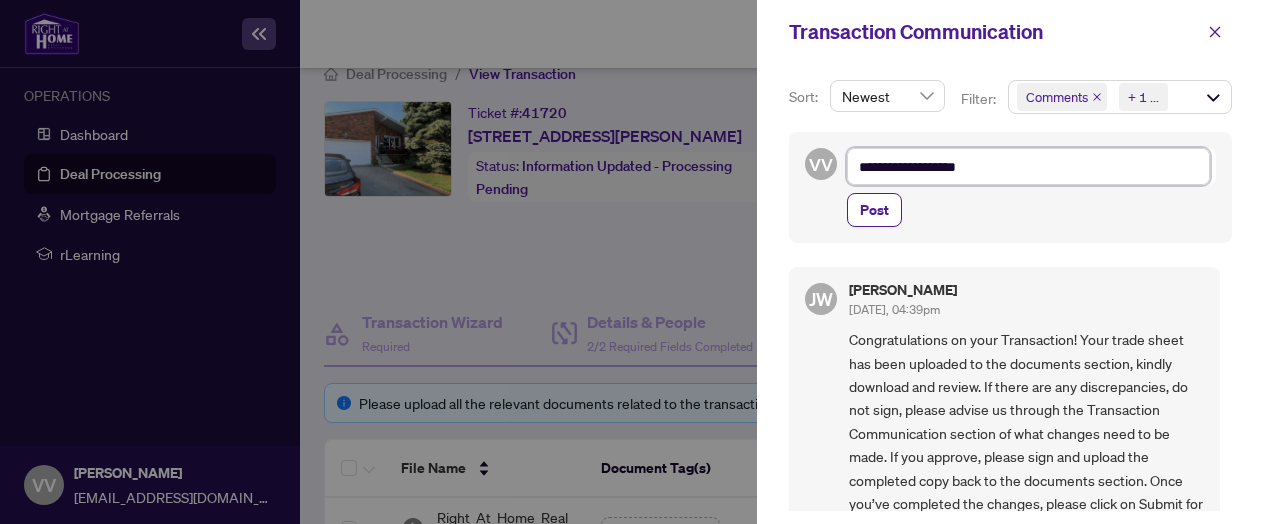 type on "**********" 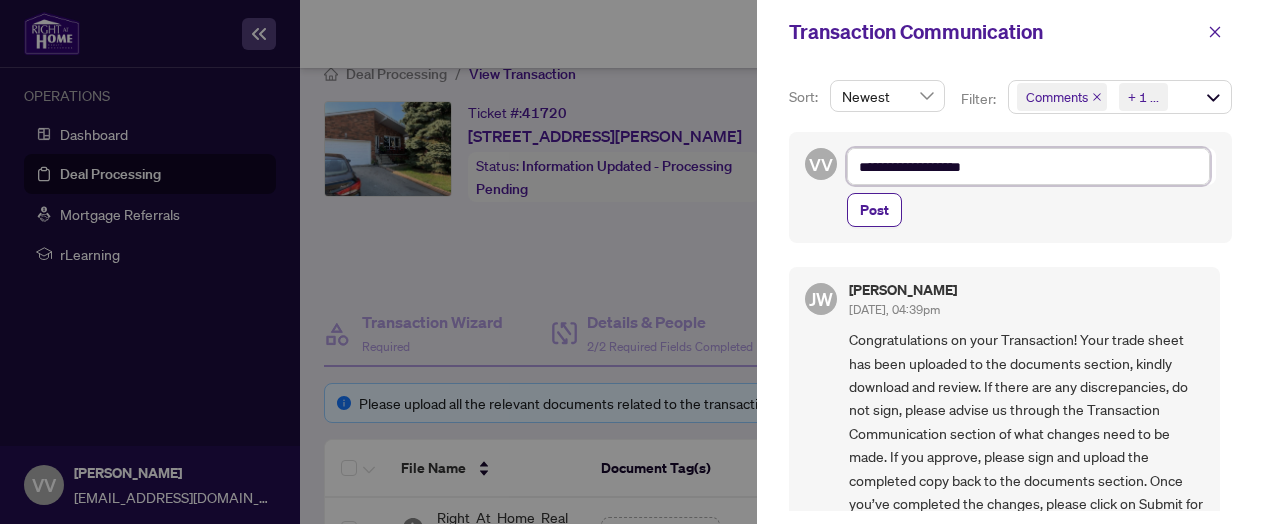 type on "**********" 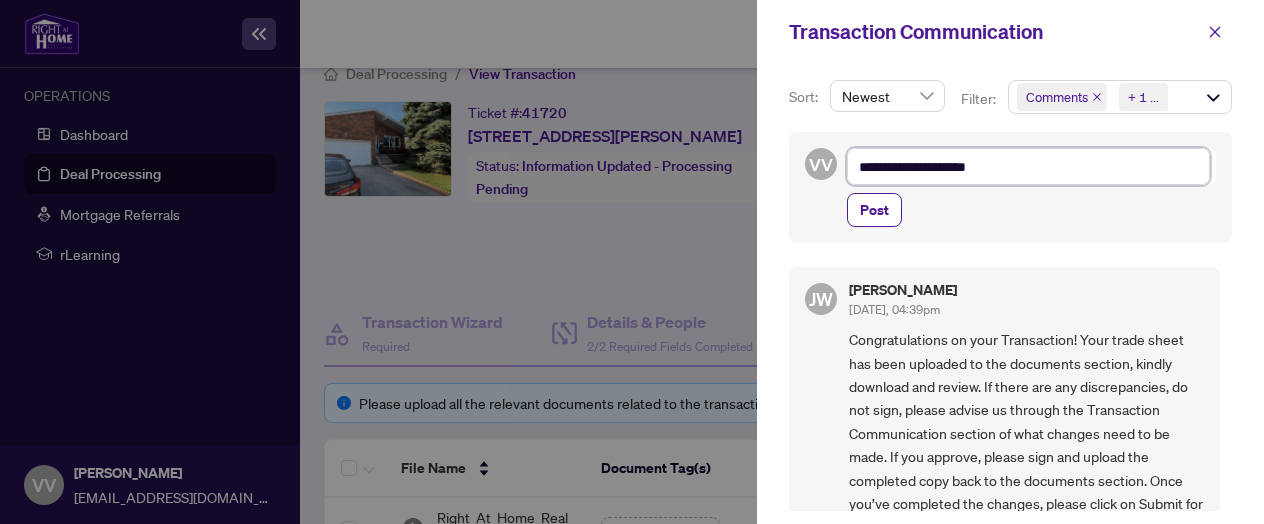 type on "**********" 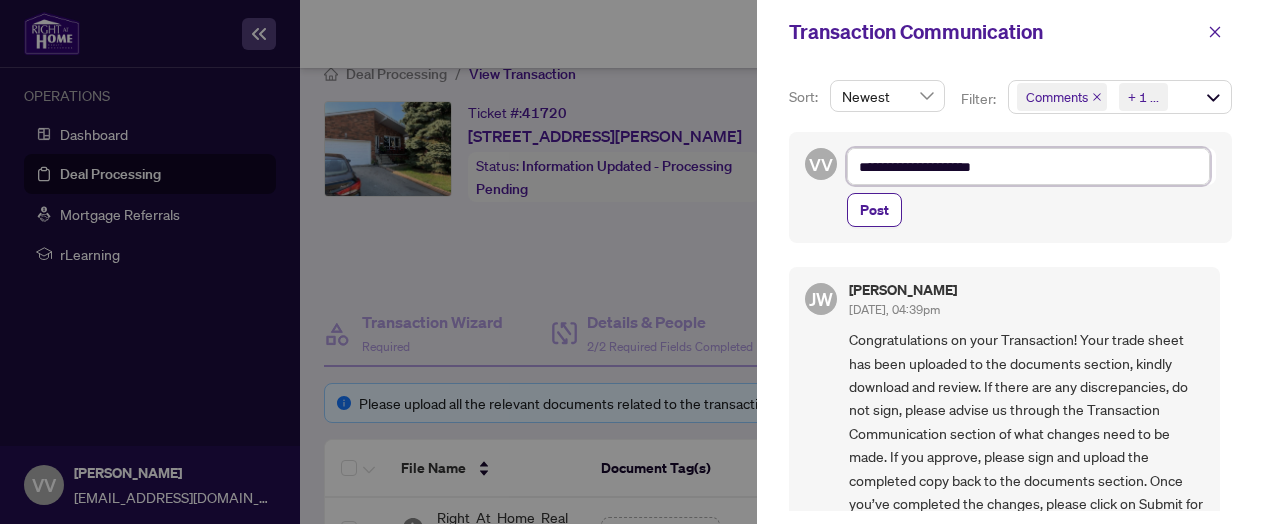 type on "**********" 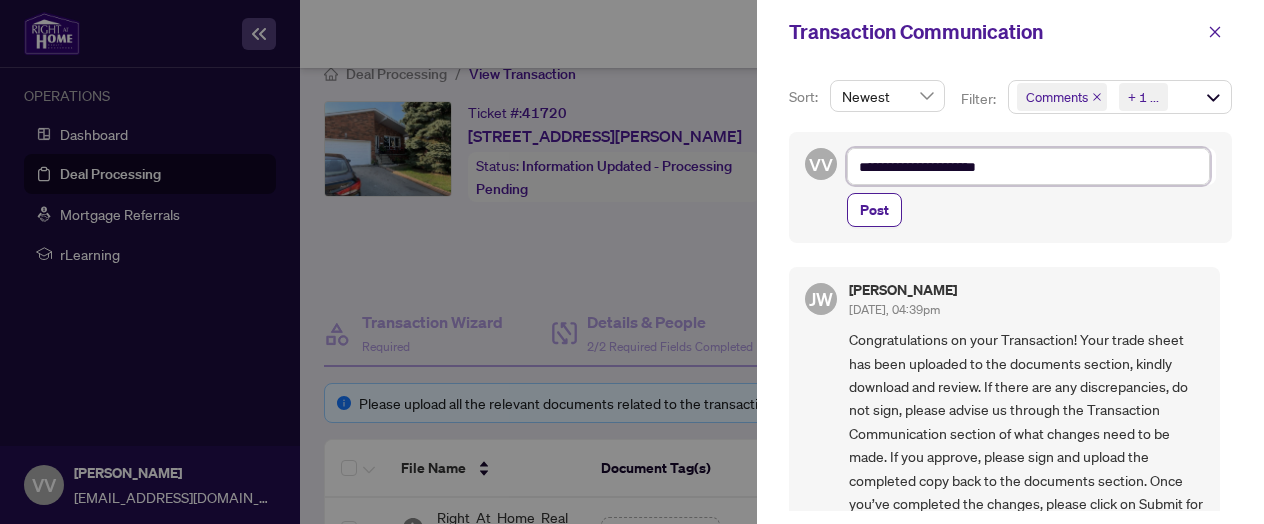 type on "**********" 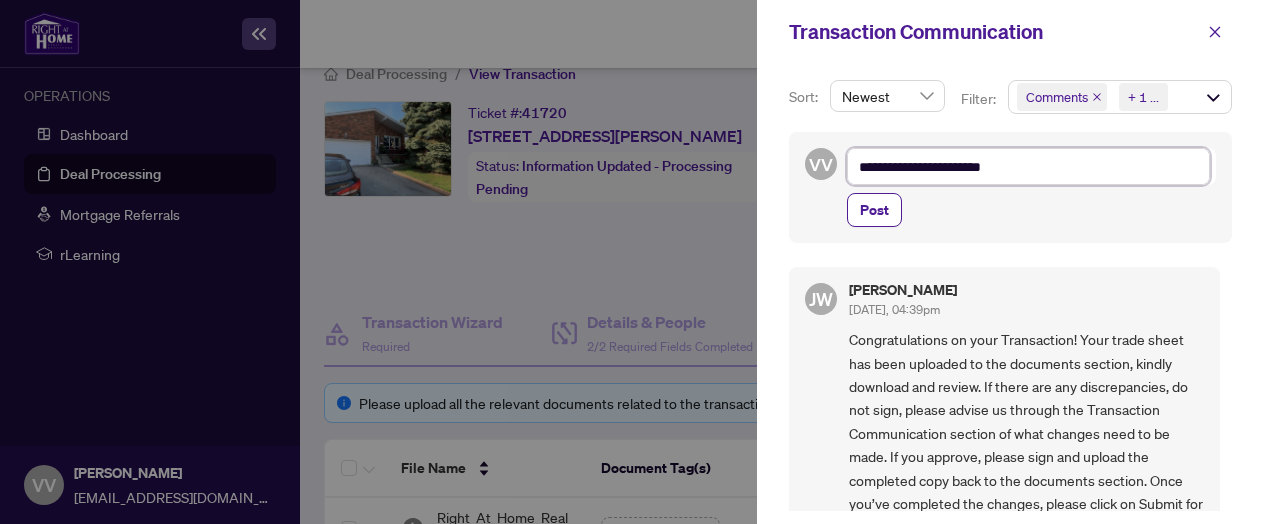 type on "**********" 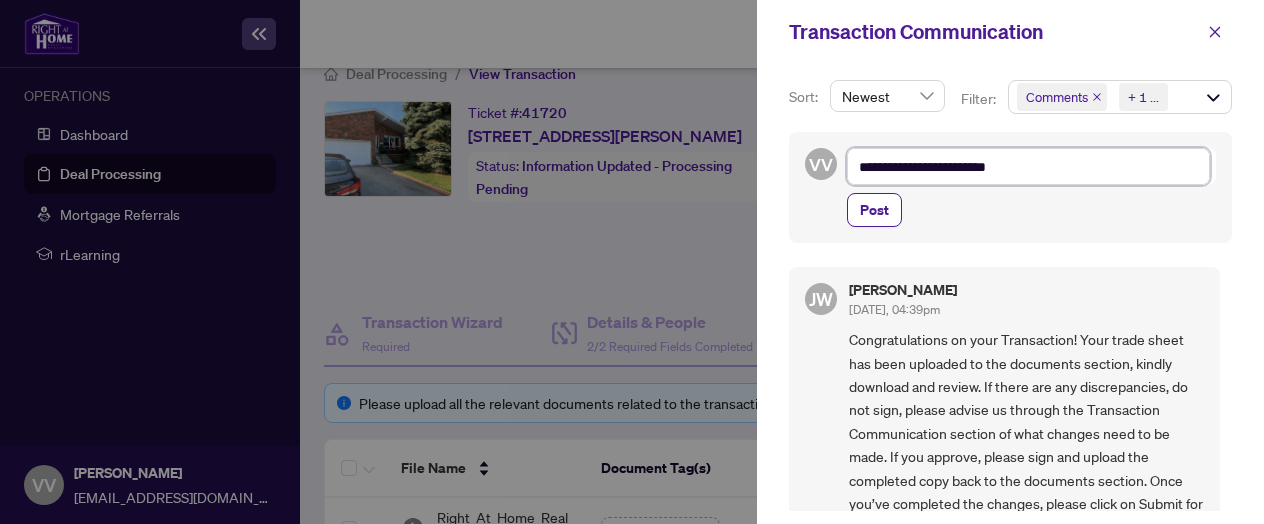 type on "**********" 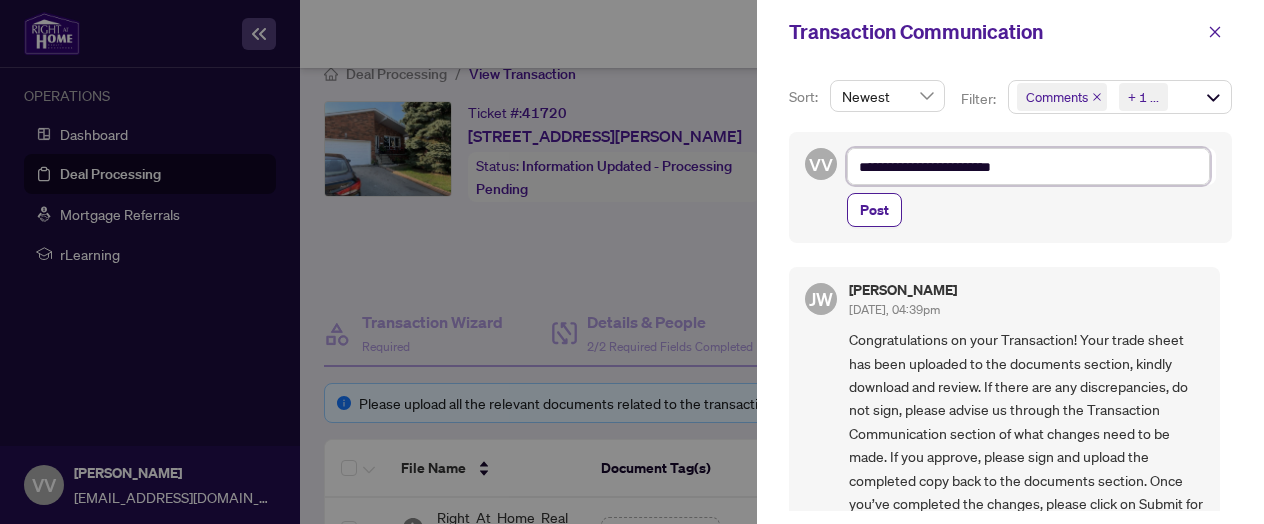 type on "**********" 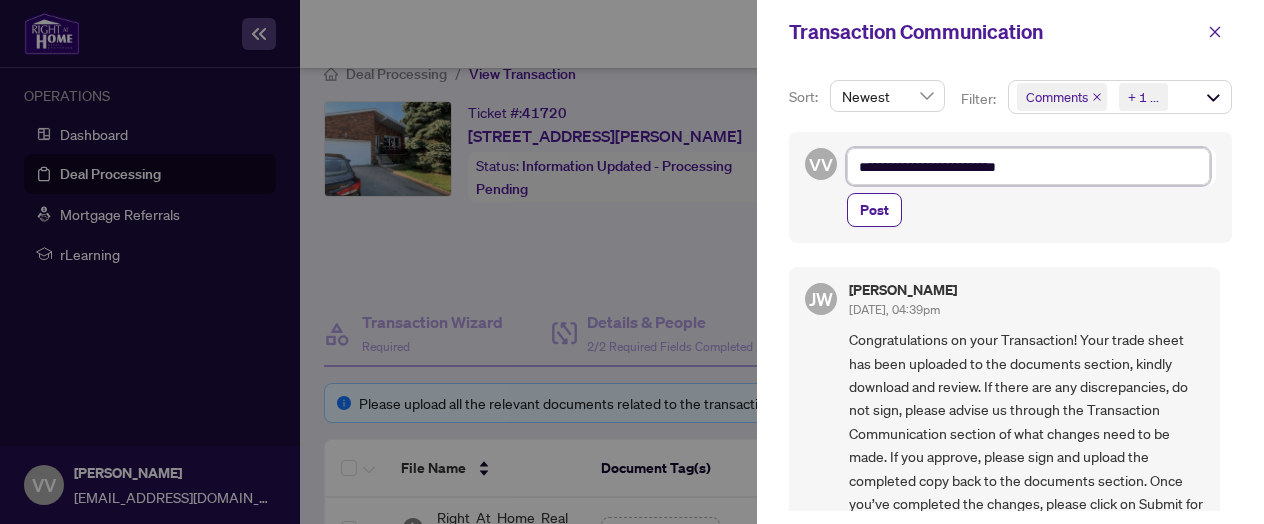 type on "**********" 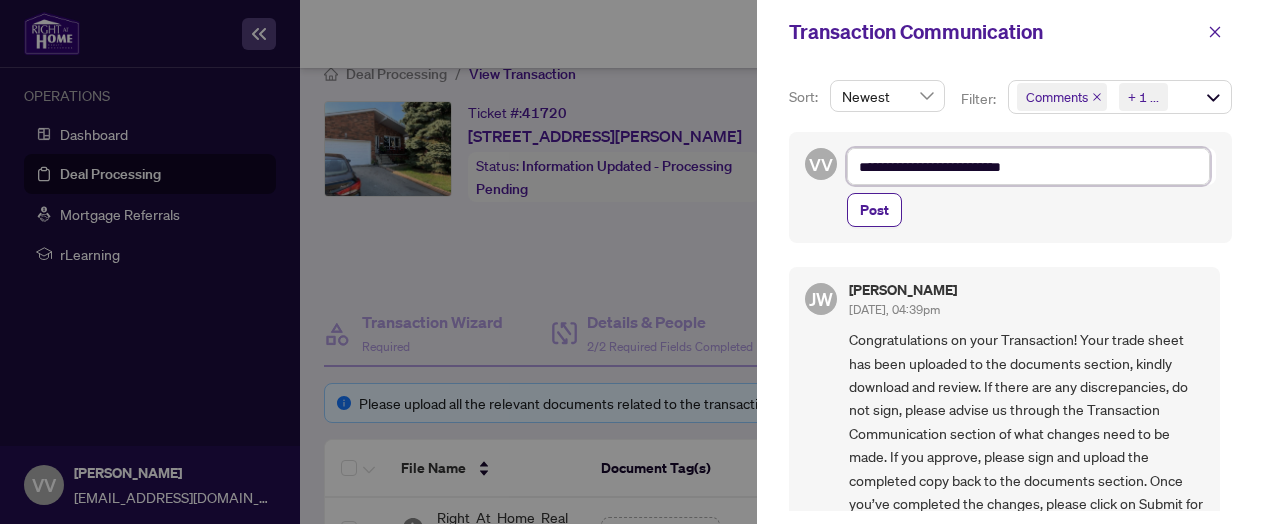 type on "**********" 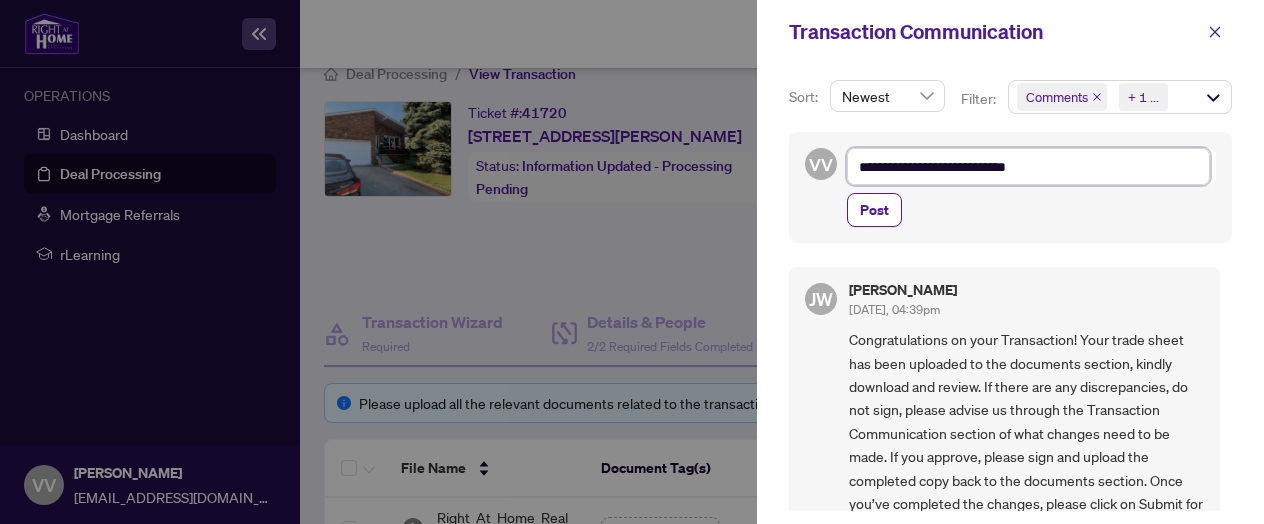 type on "**********" 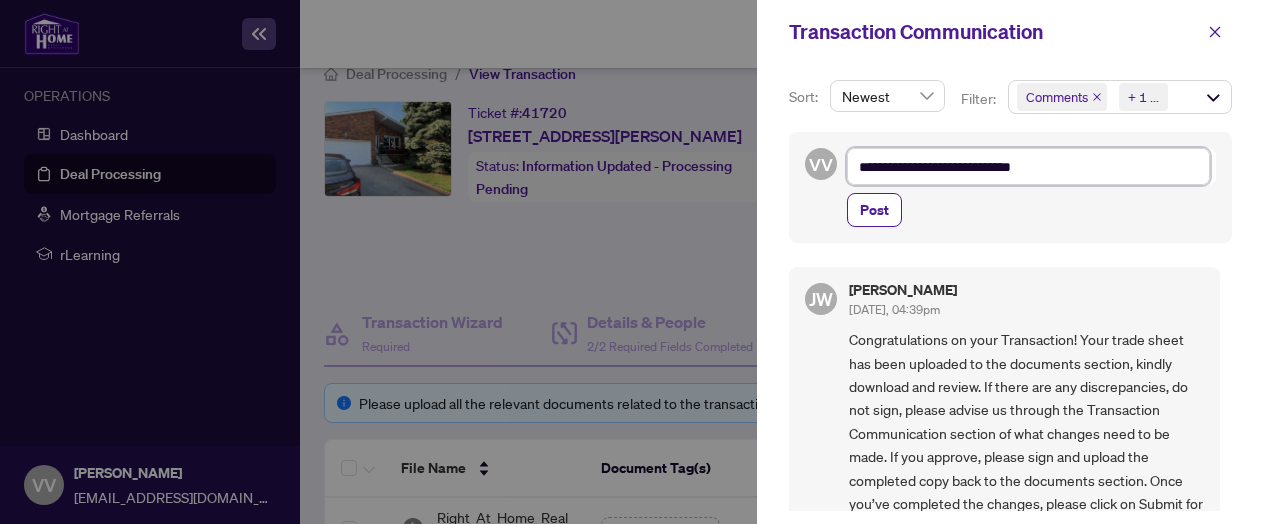 type on "**********" 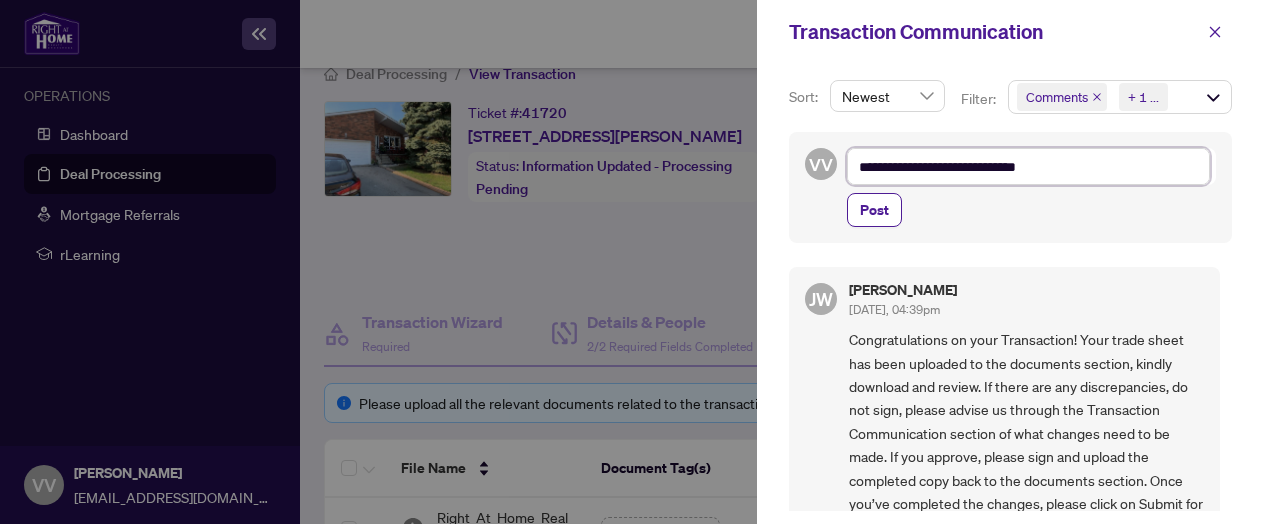type on "**********" 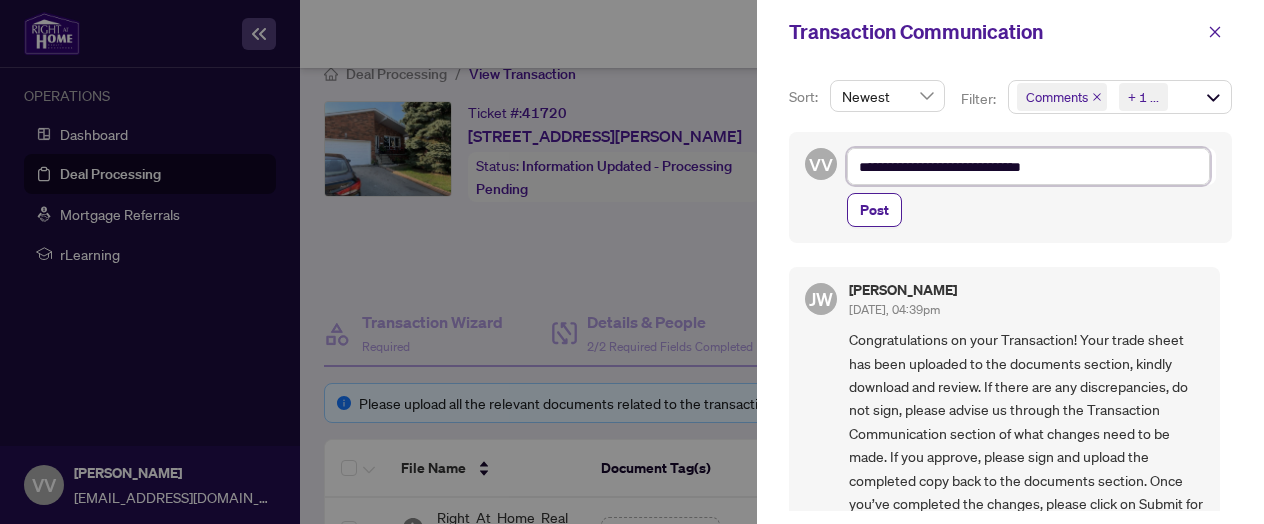 type on "**********" 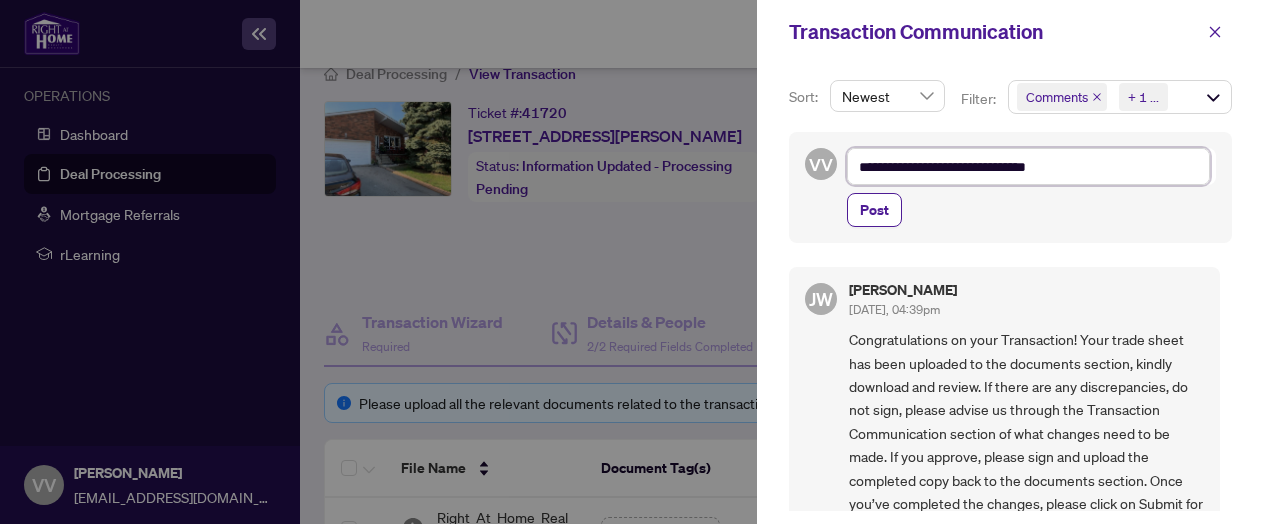 type on "**********" 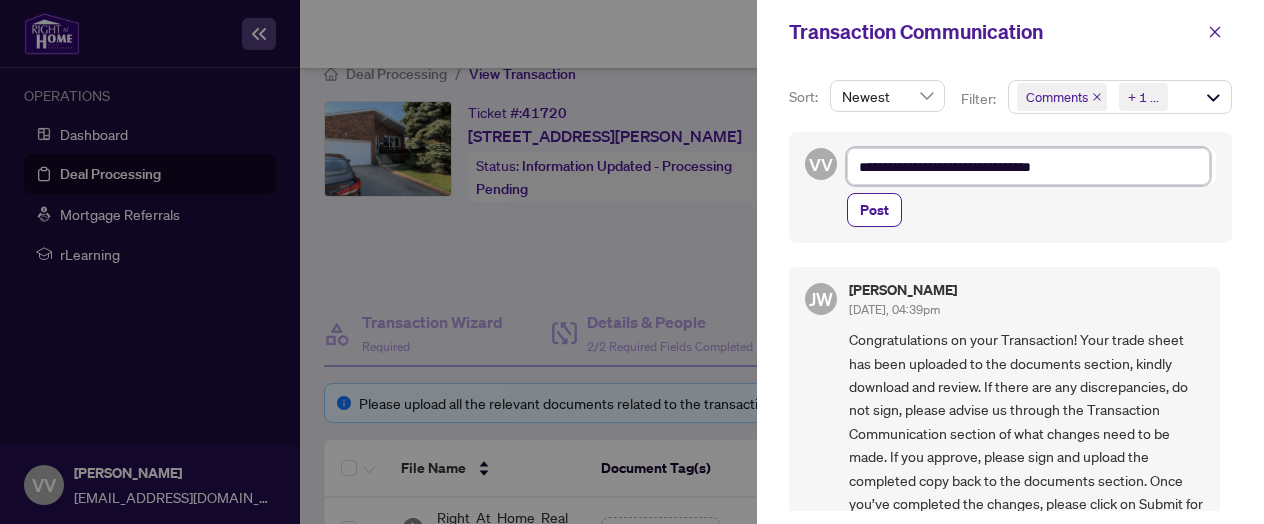 type on "**********" 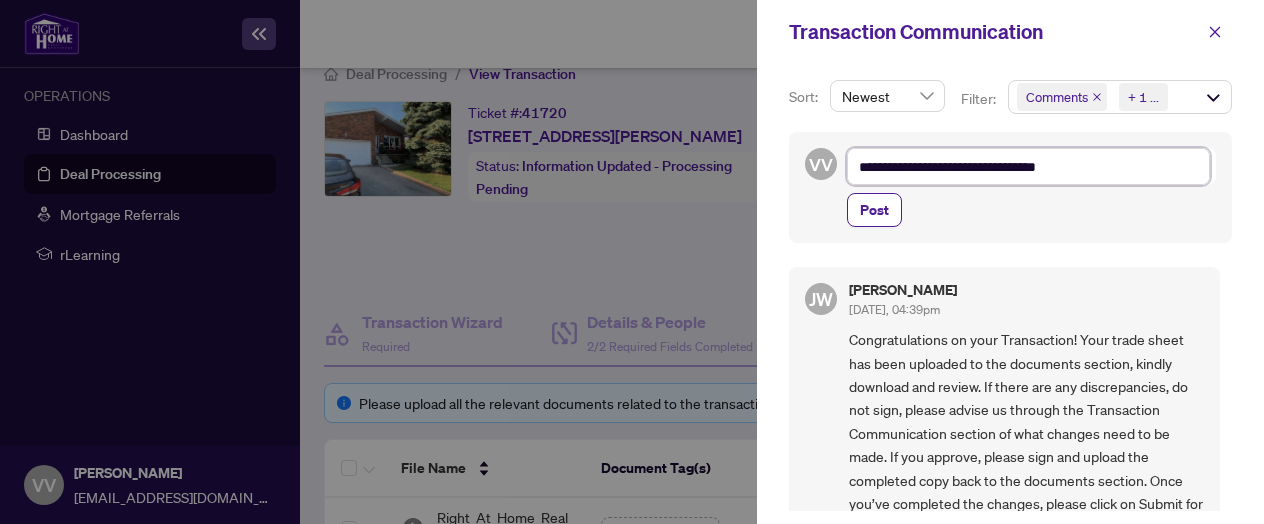 type on "**********" 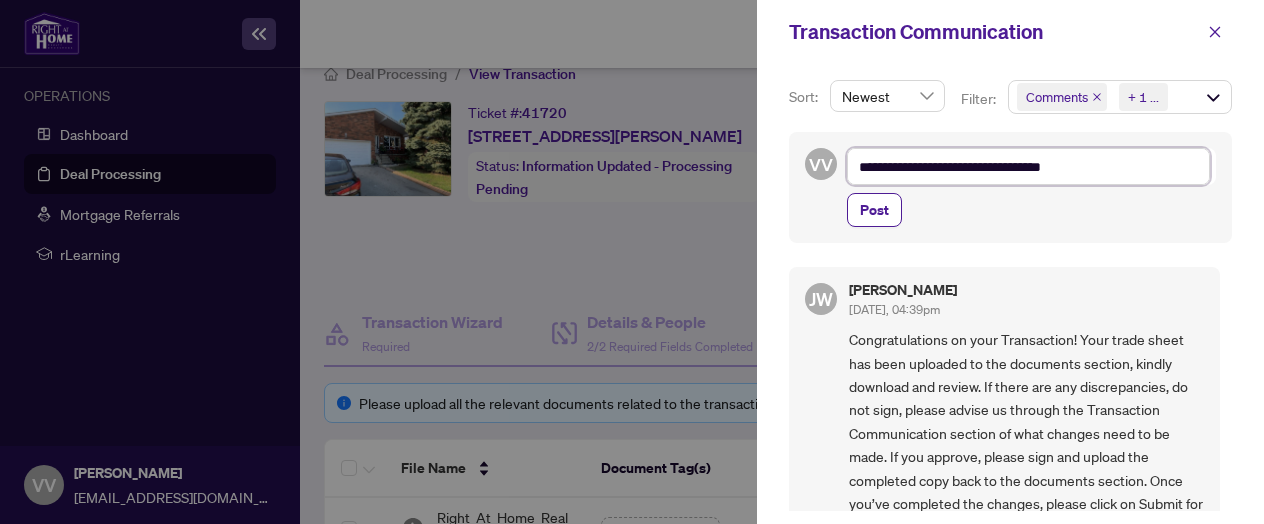 type on "**********" 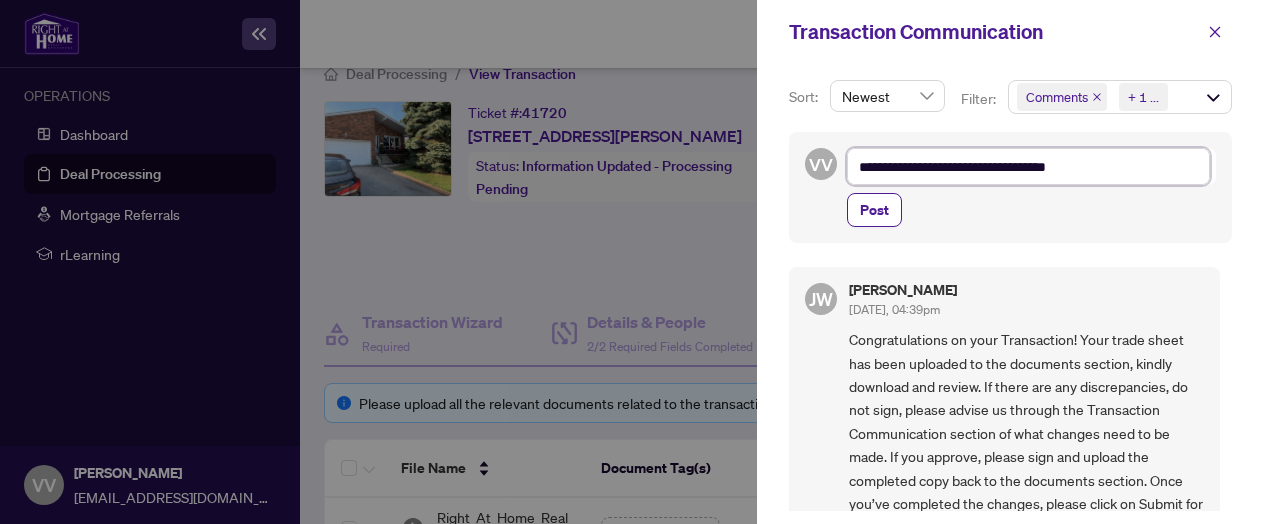 type on "**********" 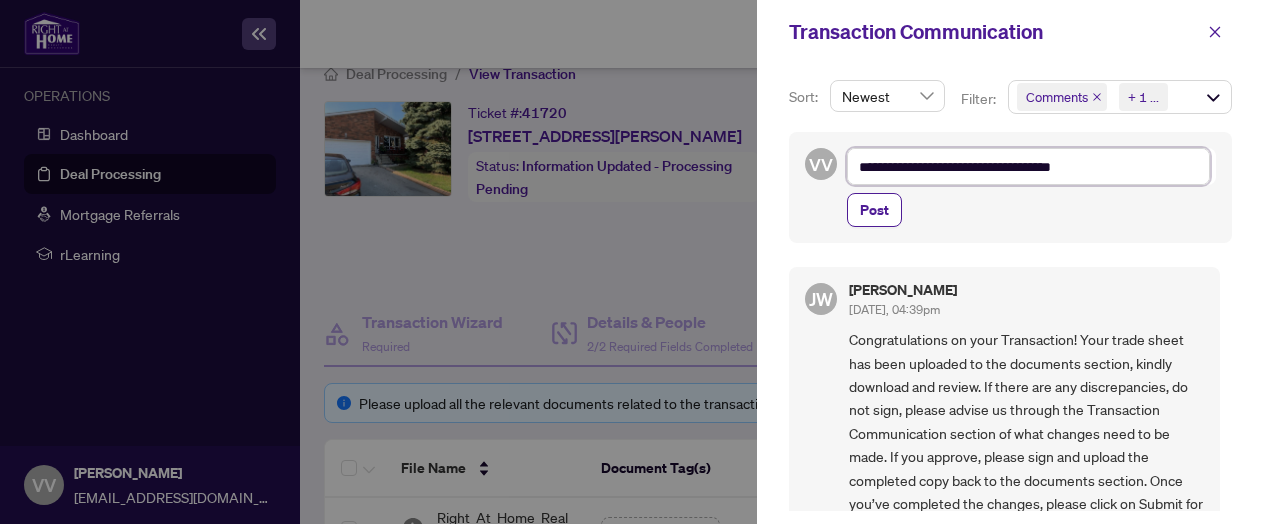 type on "**********" 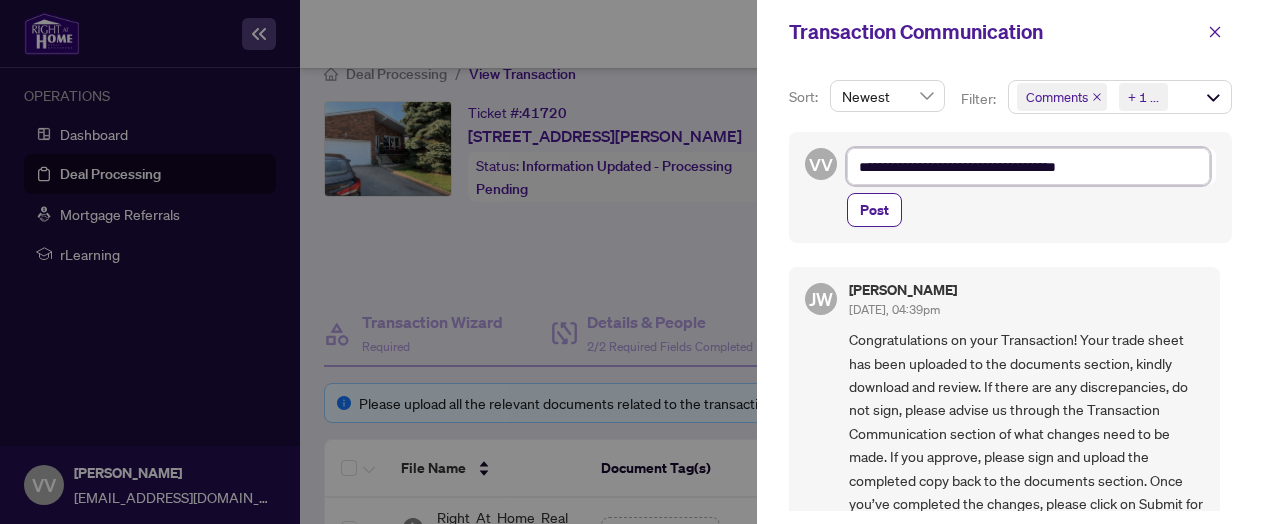 type on "**********" 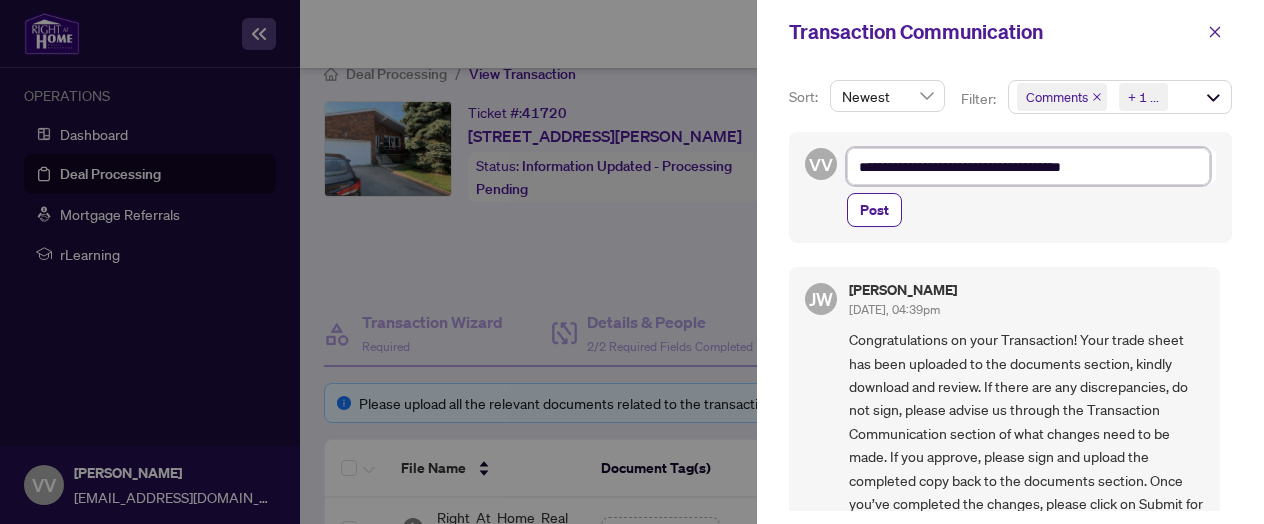 type on "**********" 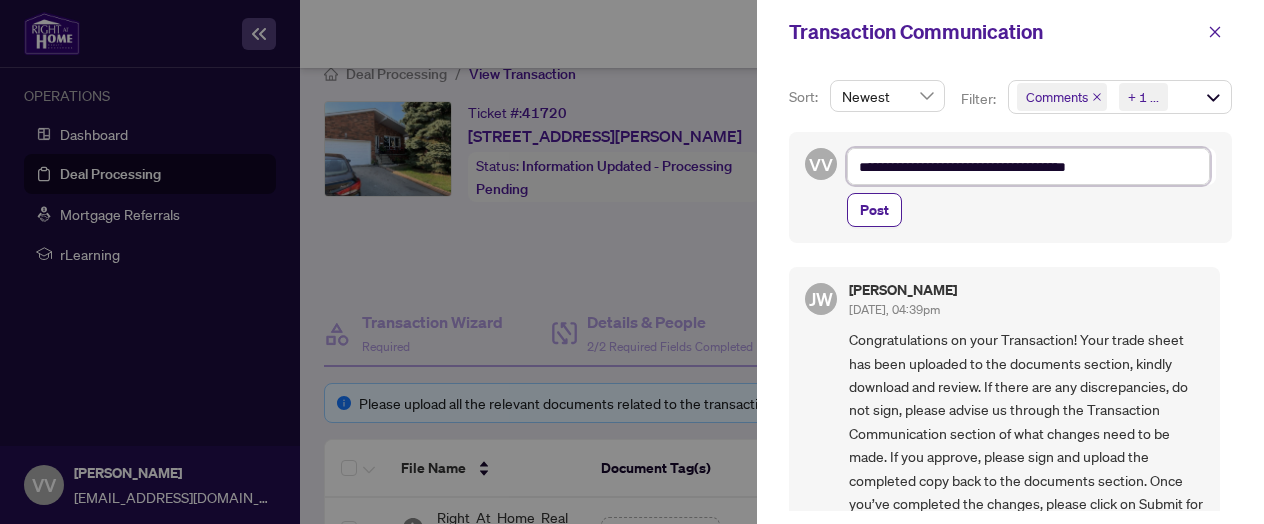 type on "**********" 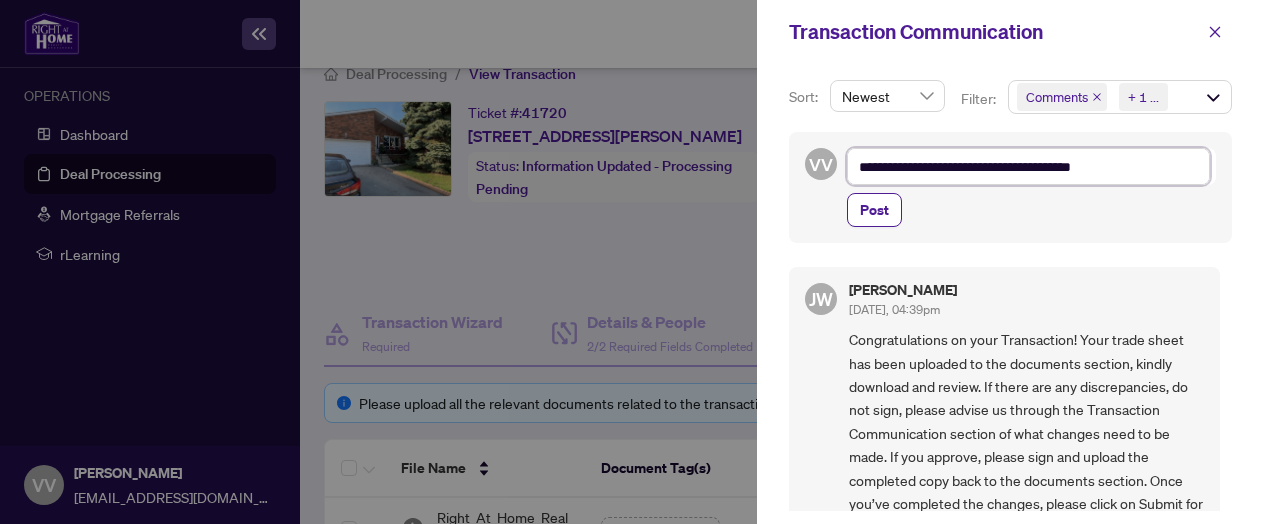 type on "**********" 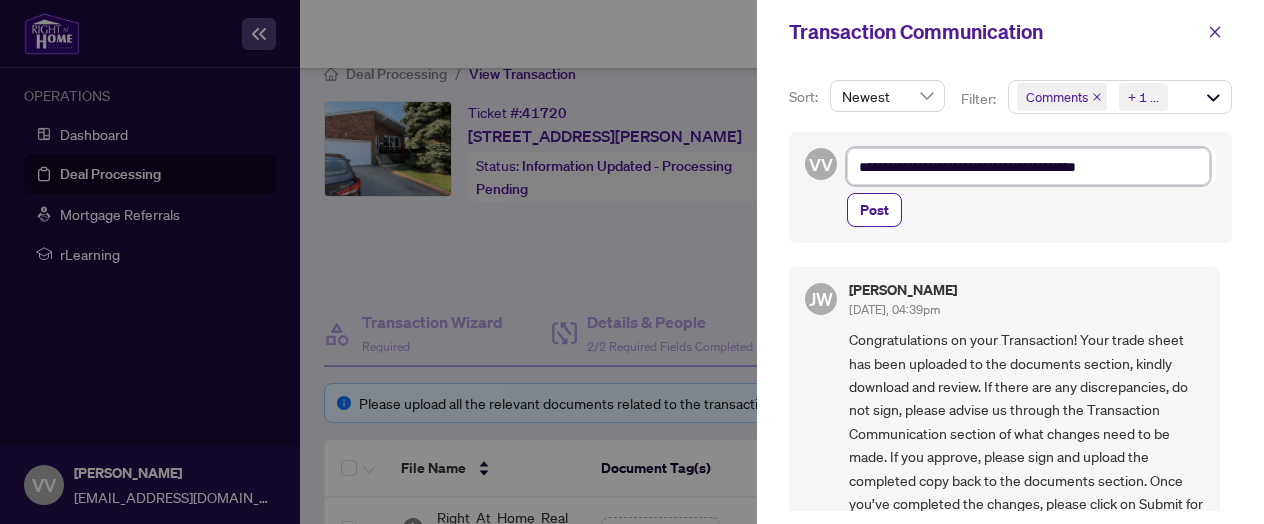 type on "**********" 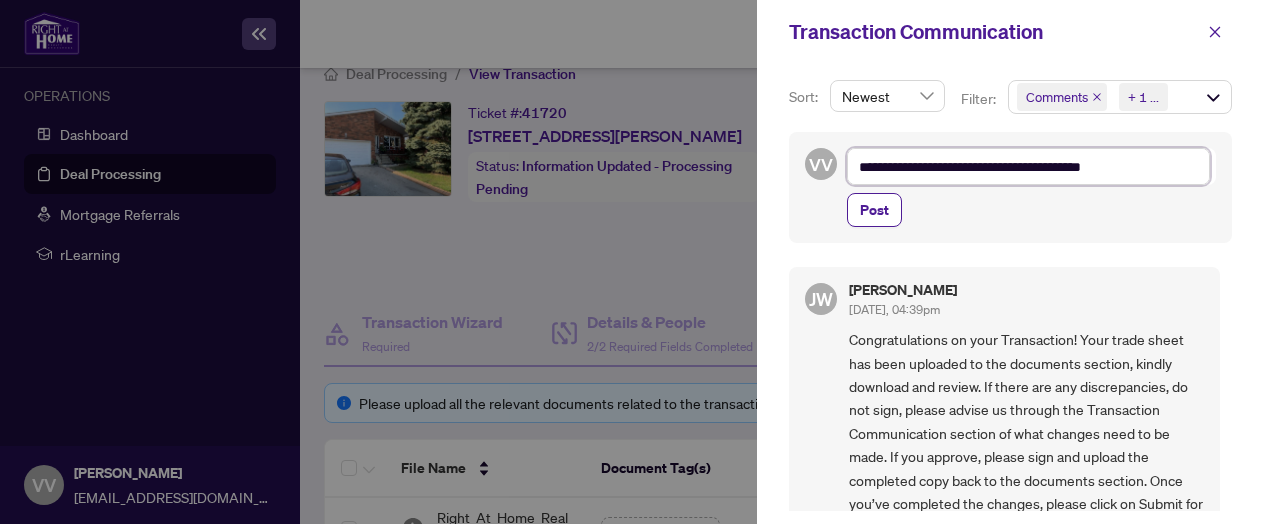 type on "**********" 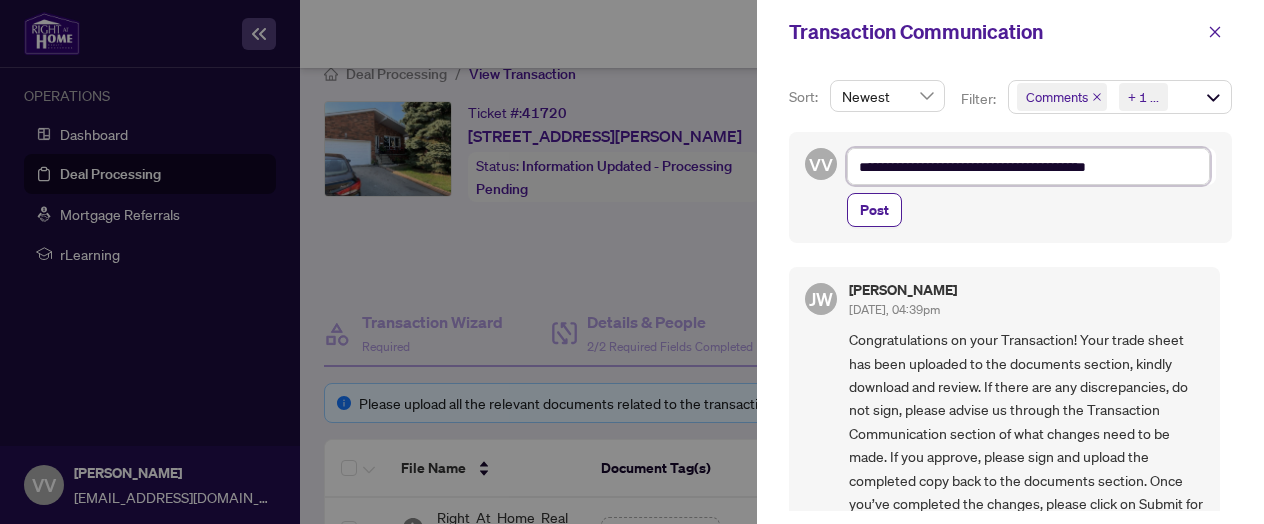 type on "**********" 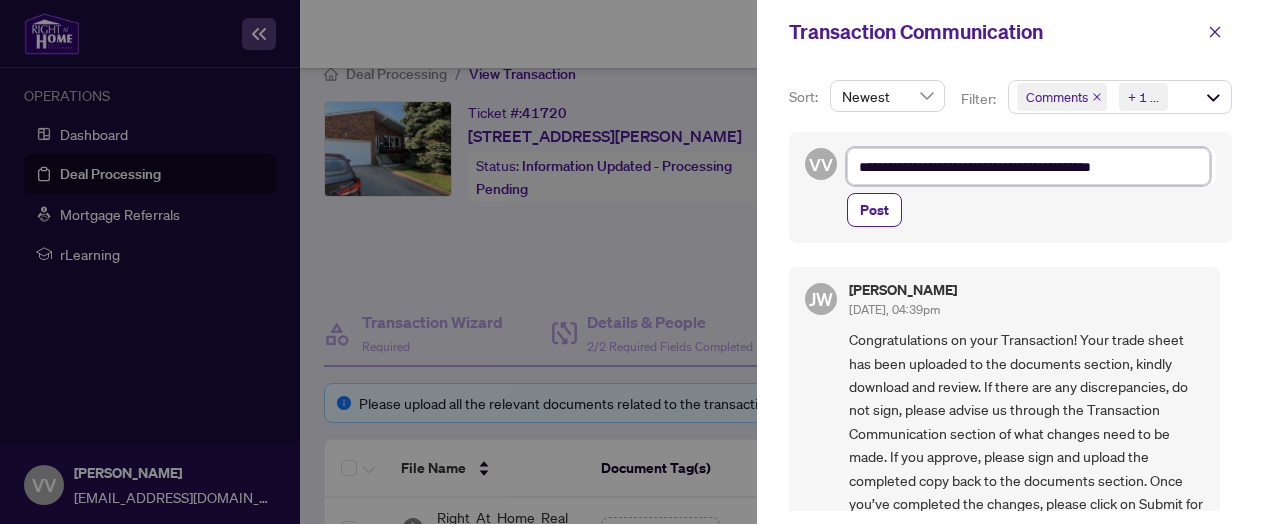 type on "**********" 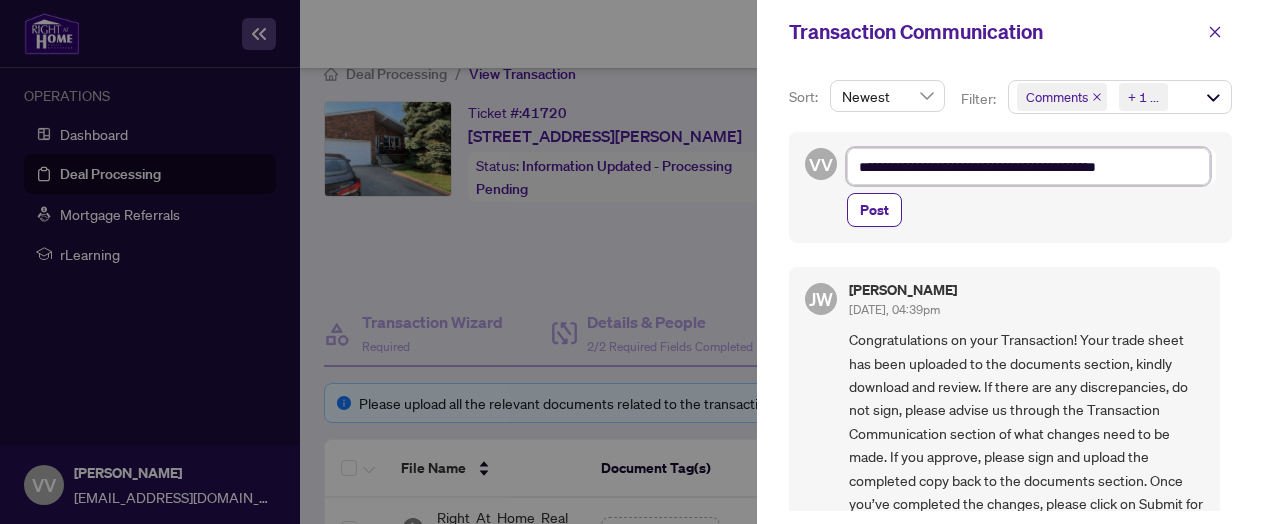 type on "**********" 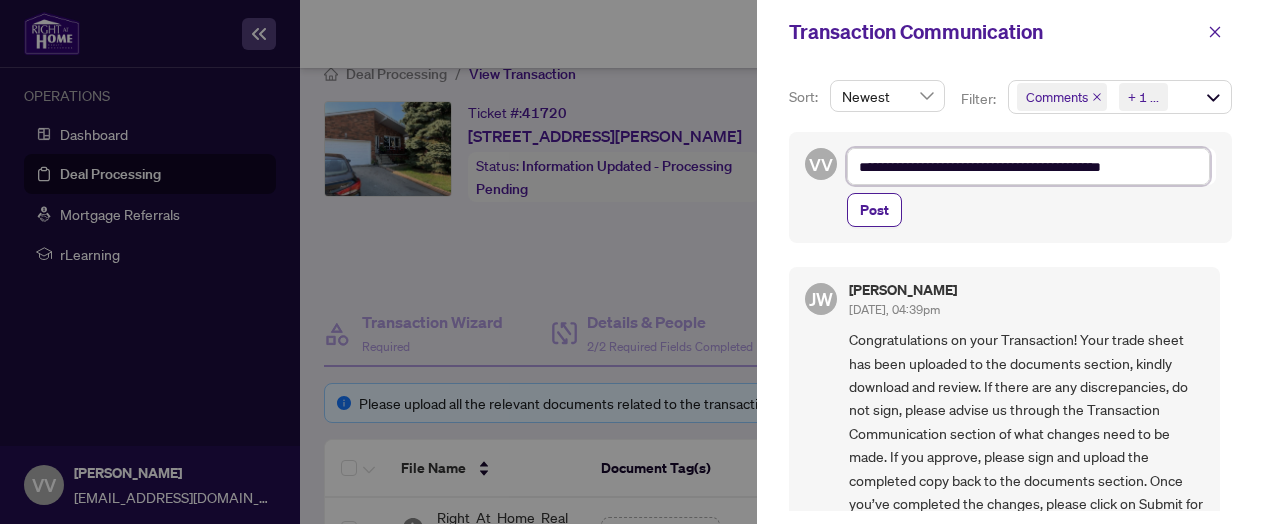 type on "**********" 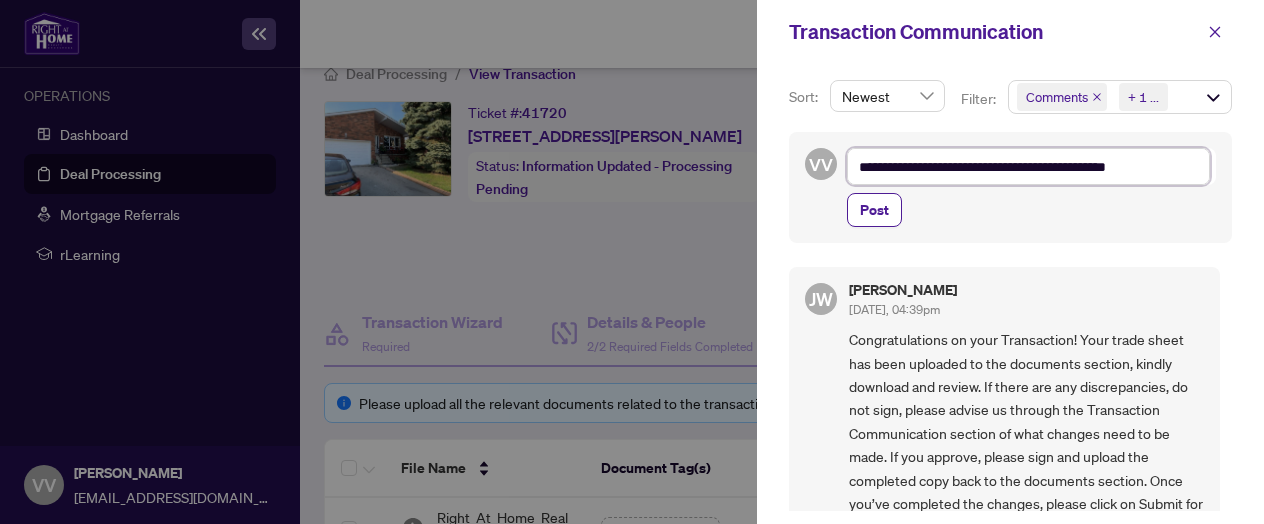 type on "**********" 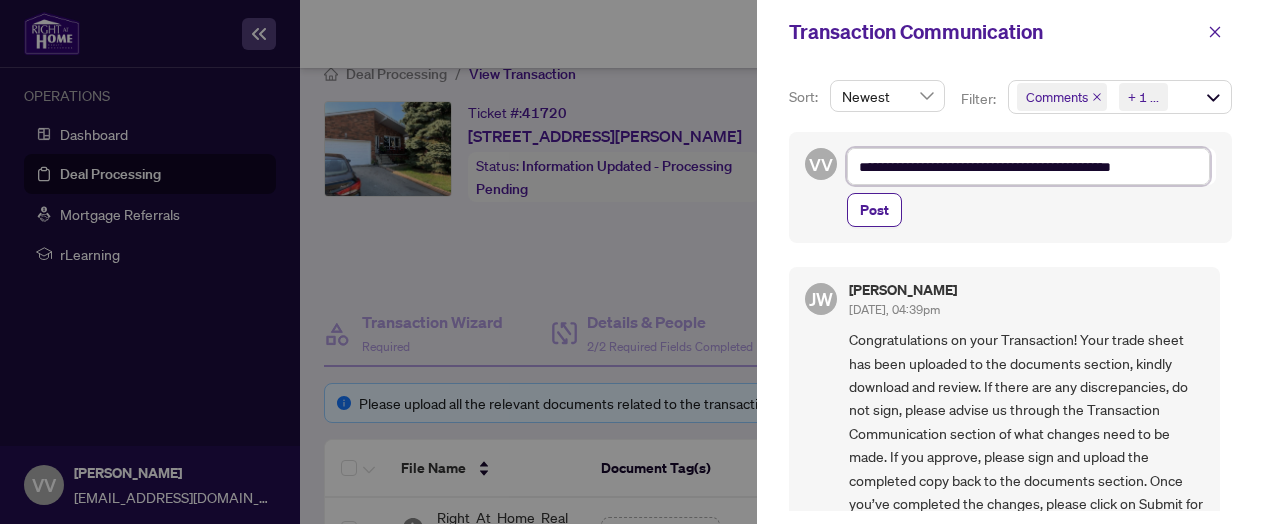 type on "**********" 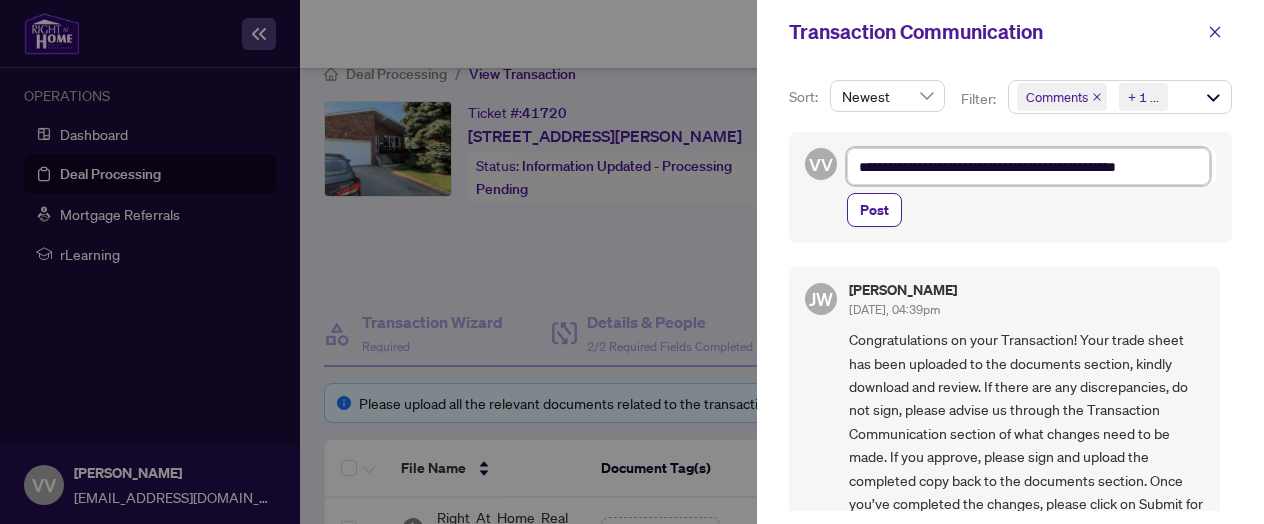 type on "**********" 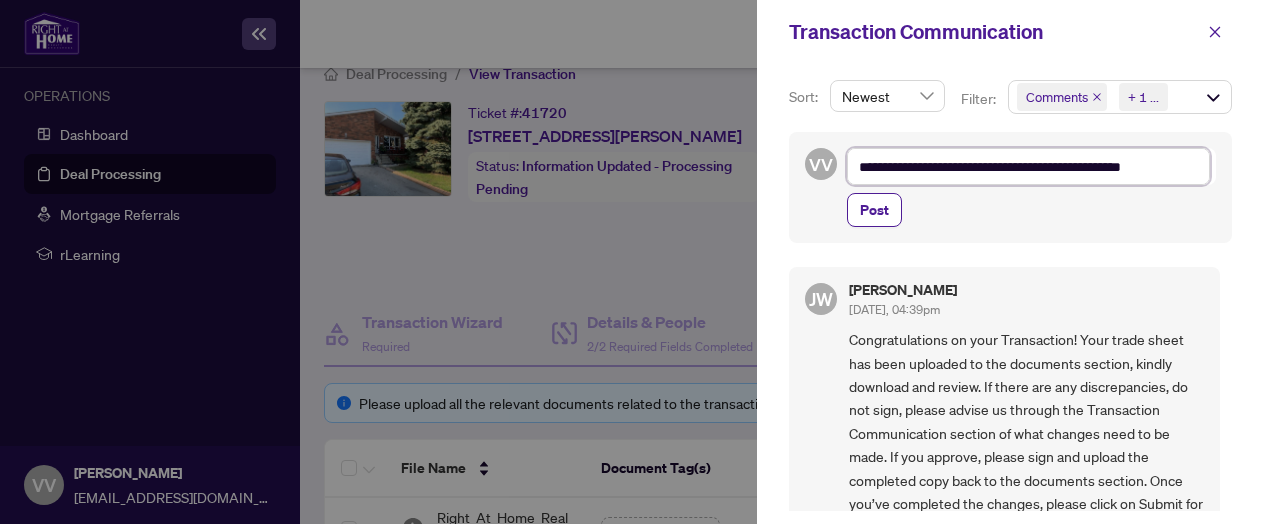 type on "**********" 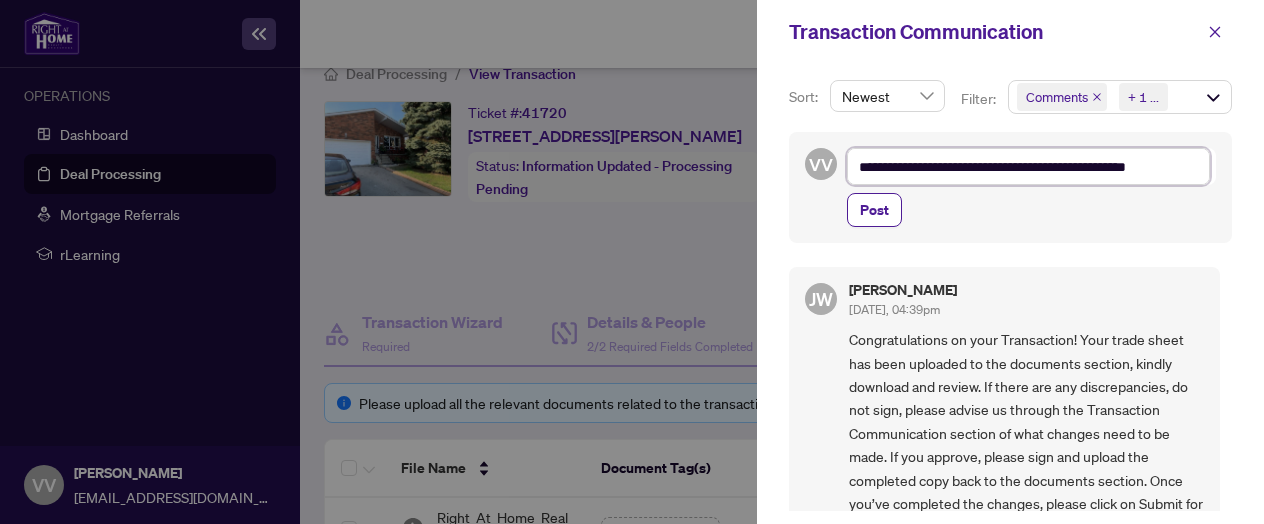type on "**********" 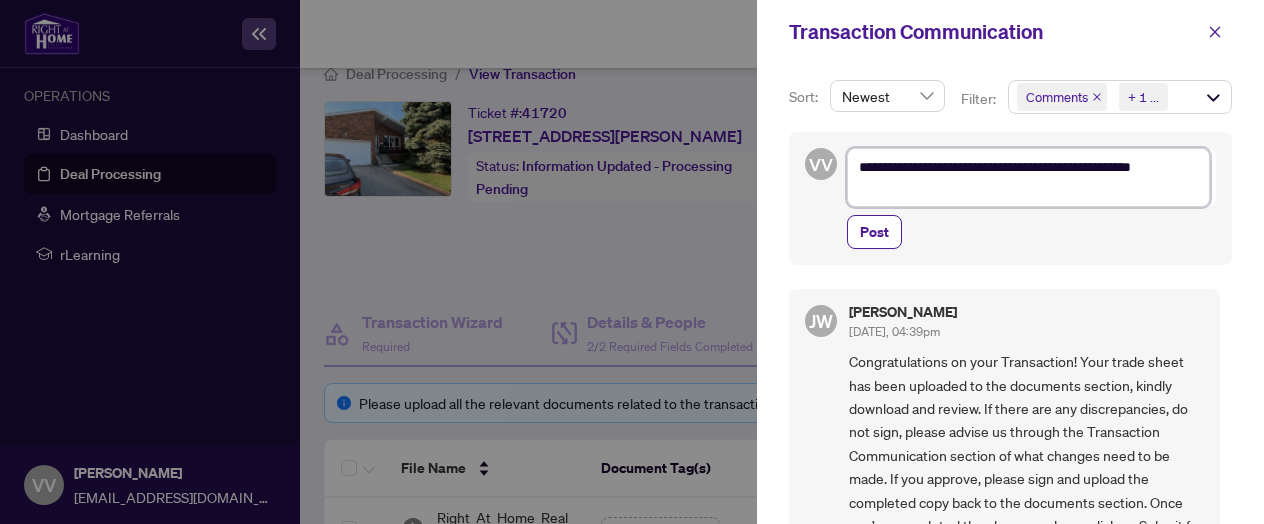 type on "**********" 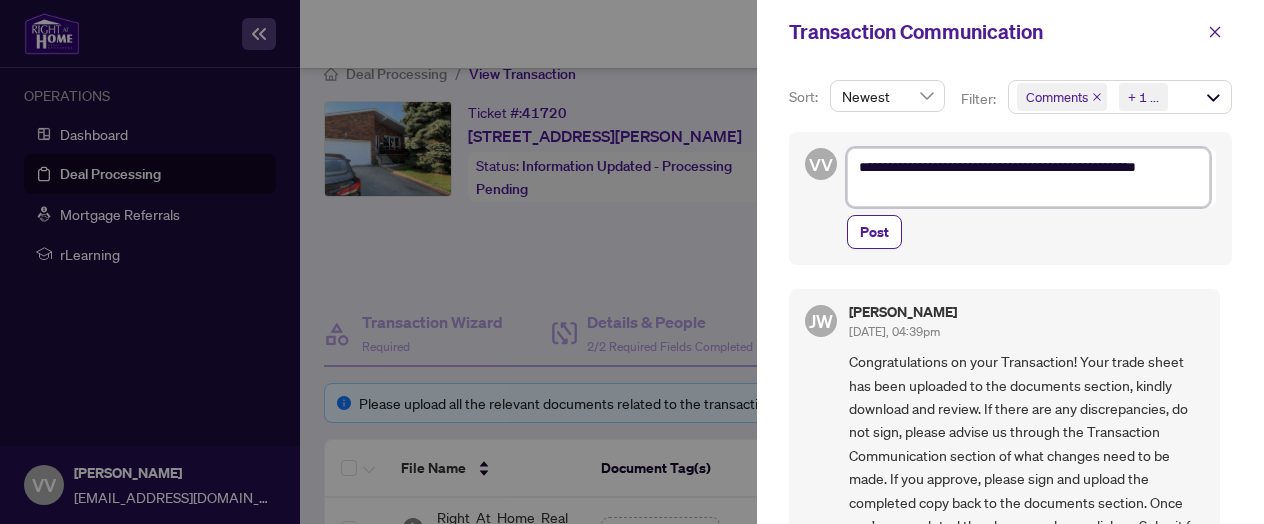 type on "**********" 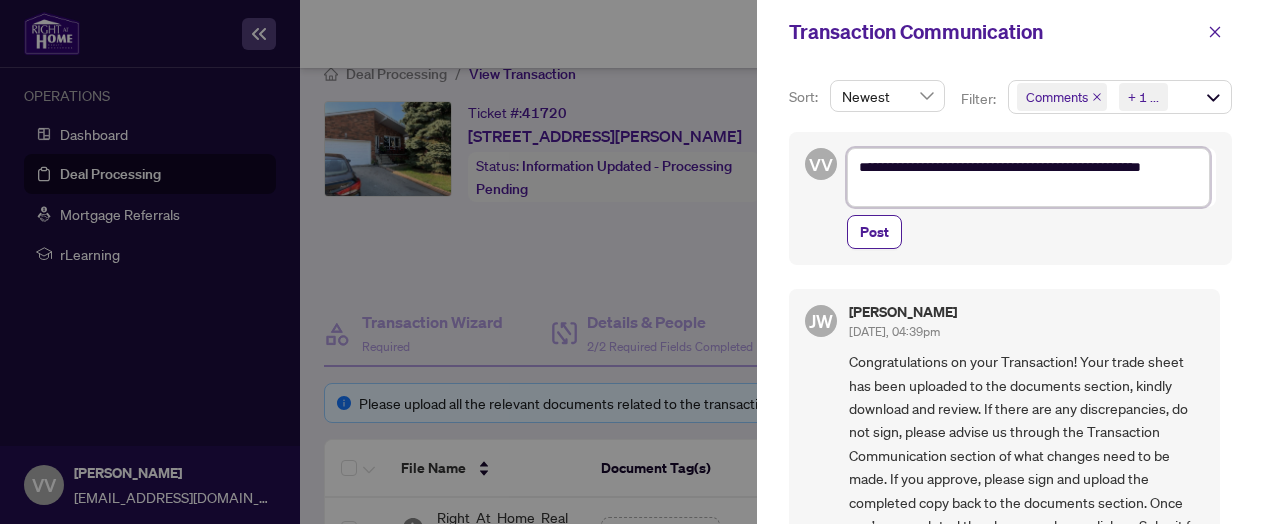 type on "**********" 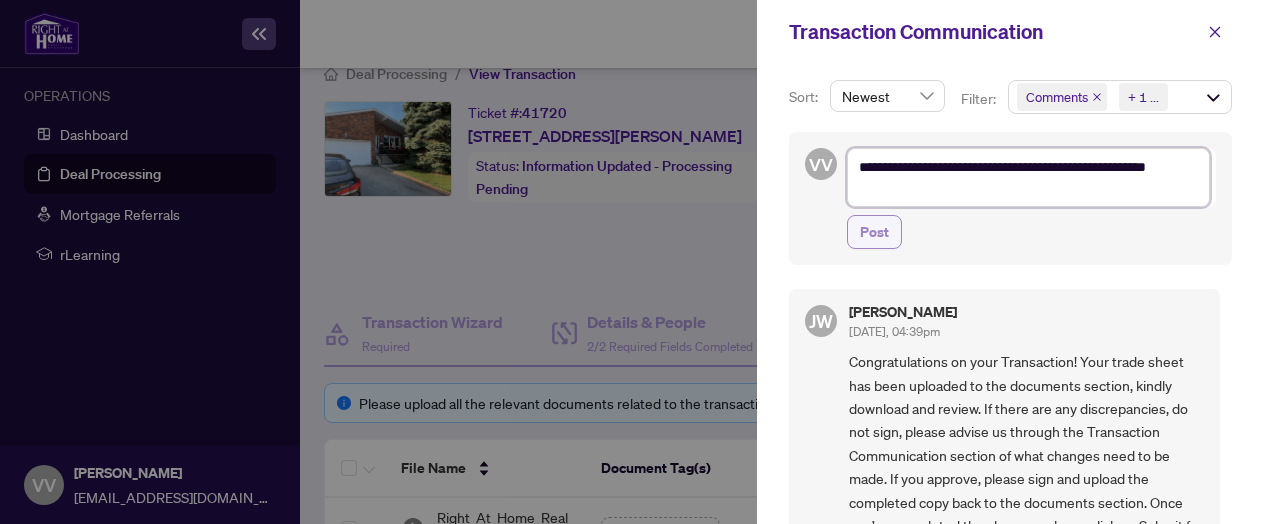 type on "**********" 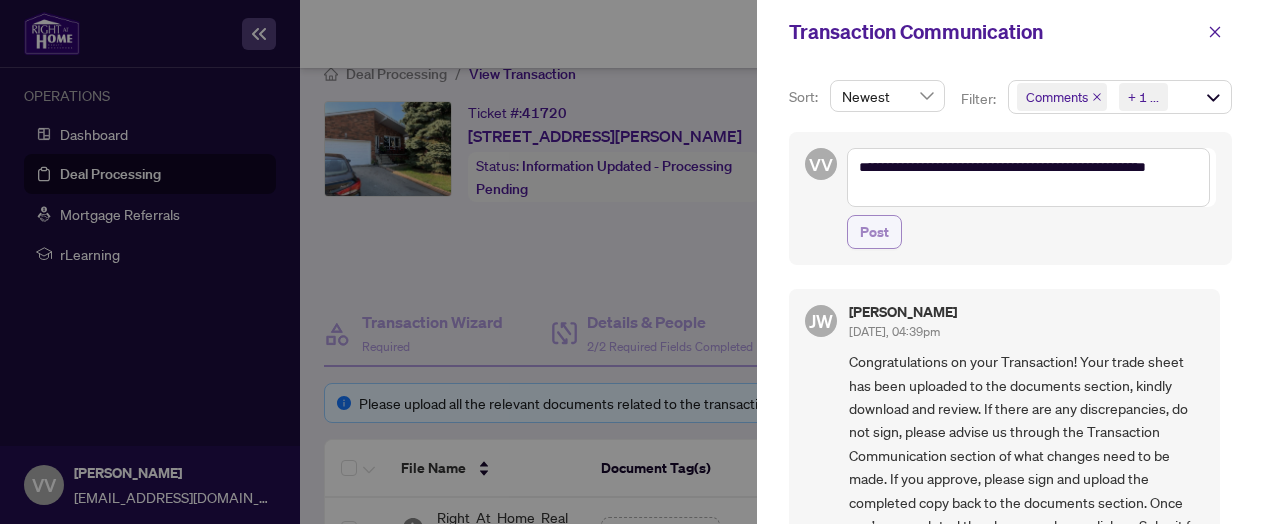 click on "Post" at bounding box center [874, 232] 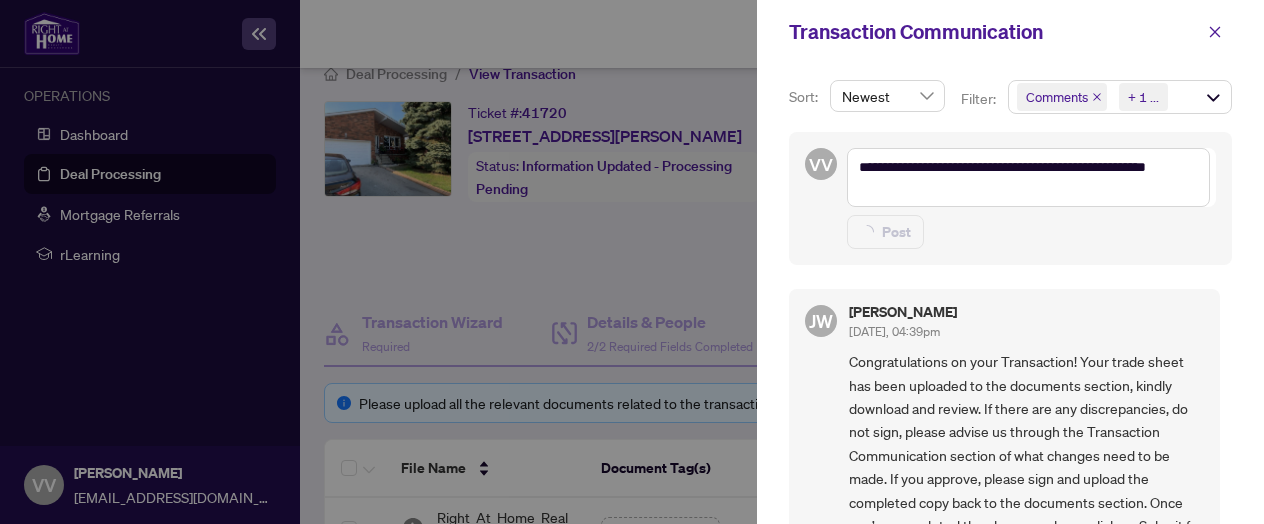 type 